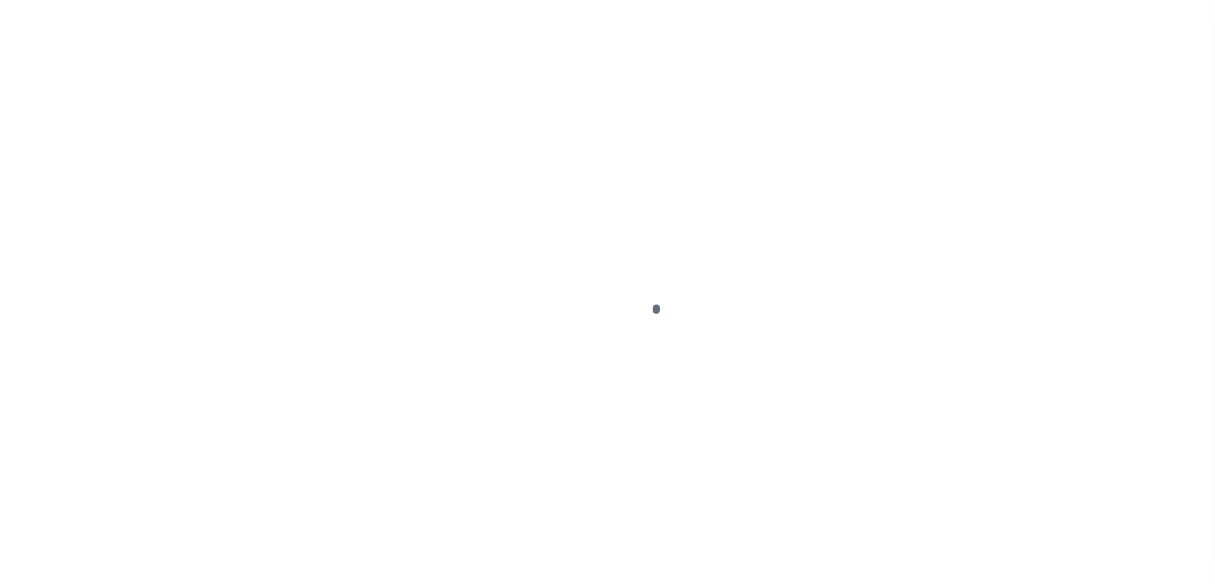 scroll, scrollTop: 21, scrollLeft: 0, axis: vertical 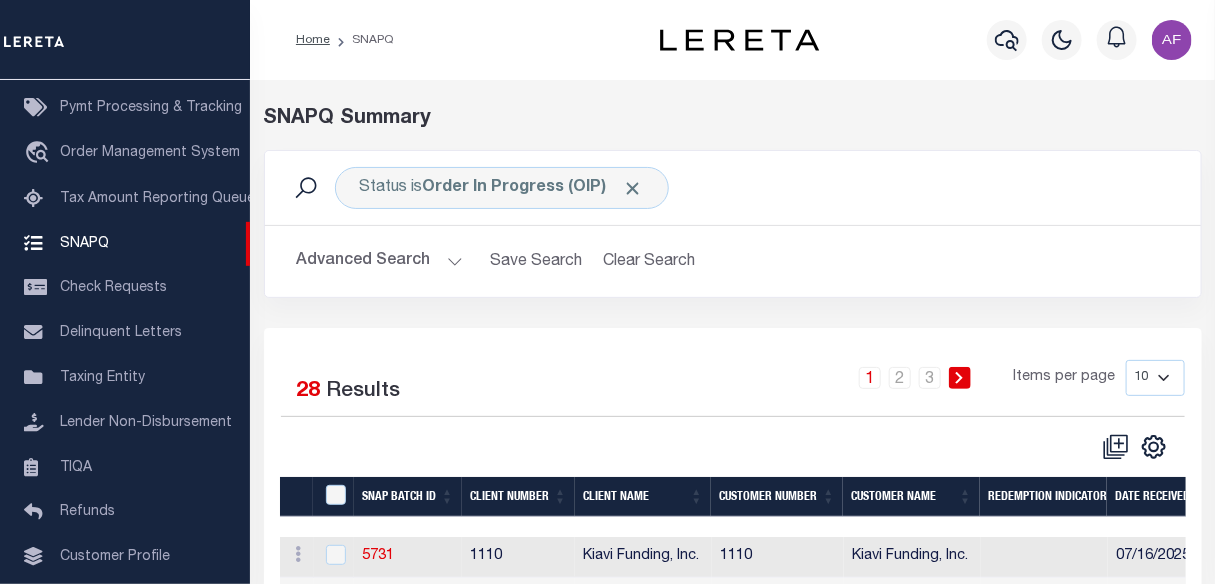 click on "Advanced Search" at bounding box center (380, 261) 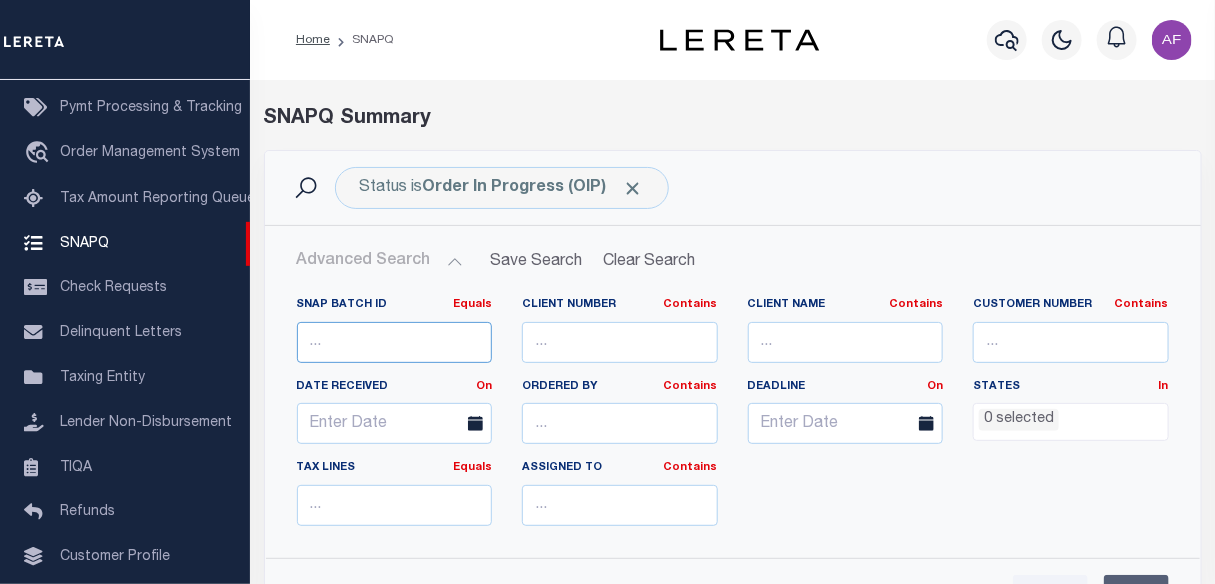 click at bounding box center [395, 342] 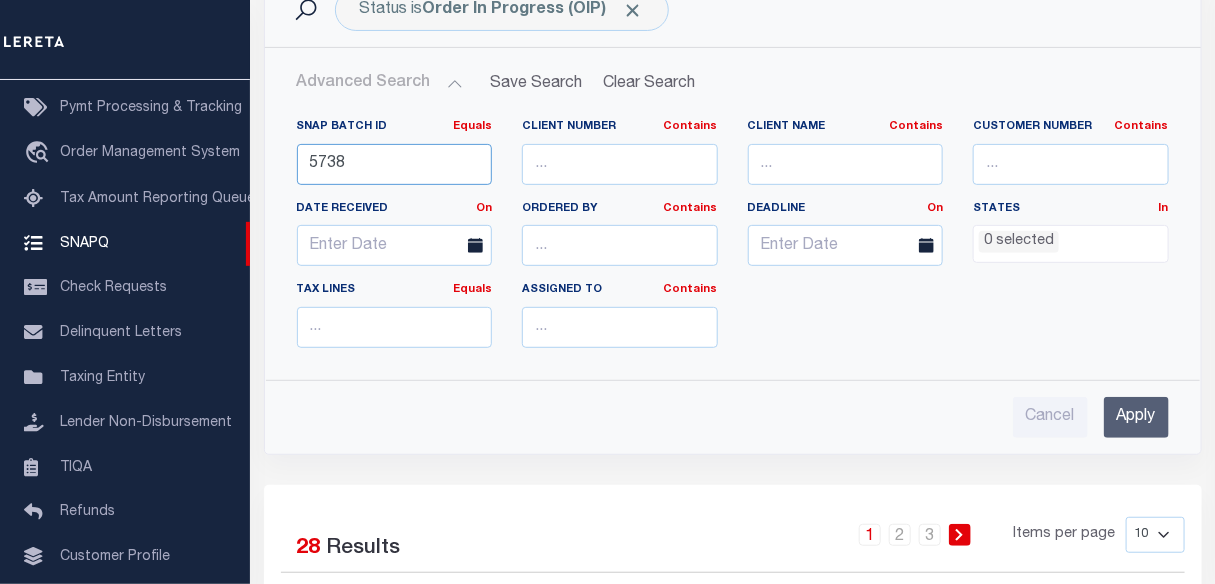 scroll, scrollTop: 272, scrollLeft: 0, axis: vertical 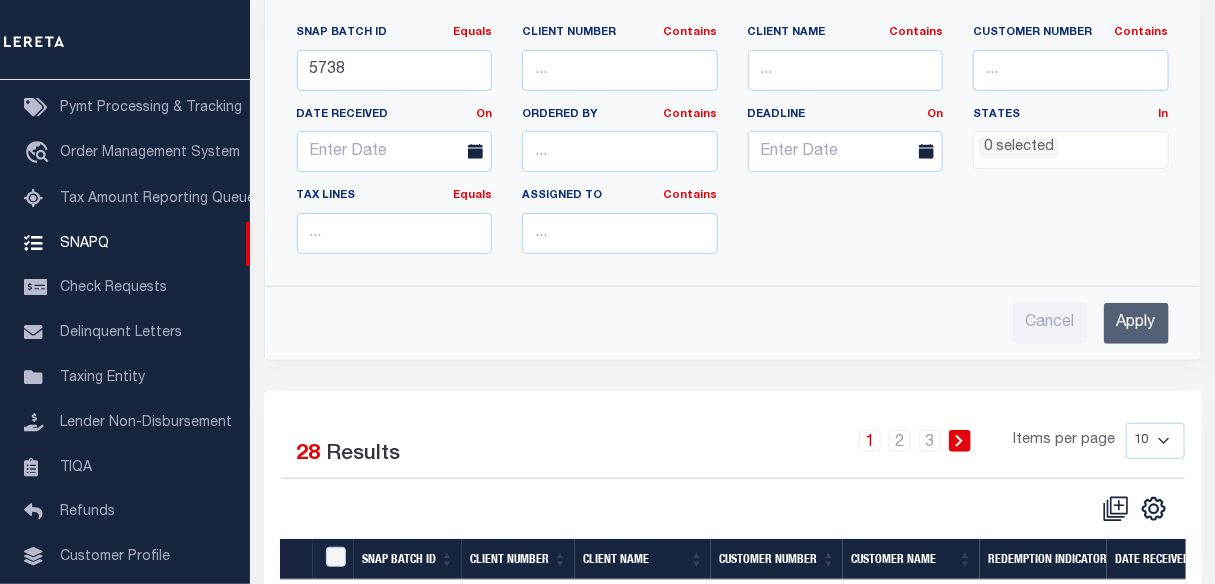 click on "Apply" at bounding box center (1136, 323) 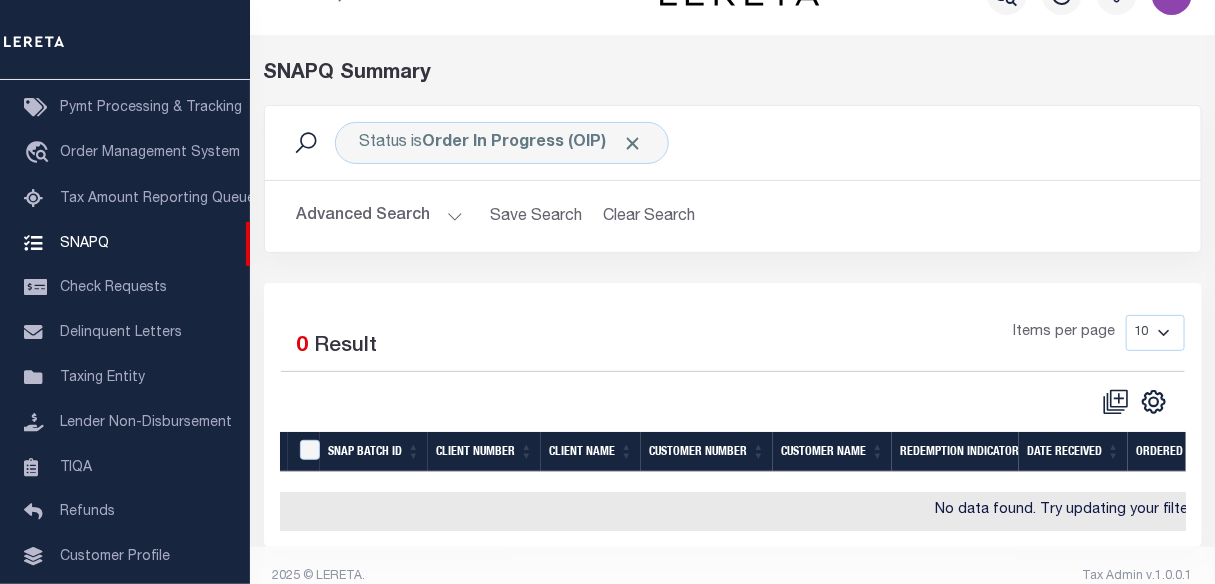 scroll, scrollTop: 83, scrollLeft: 0, axis: vertical 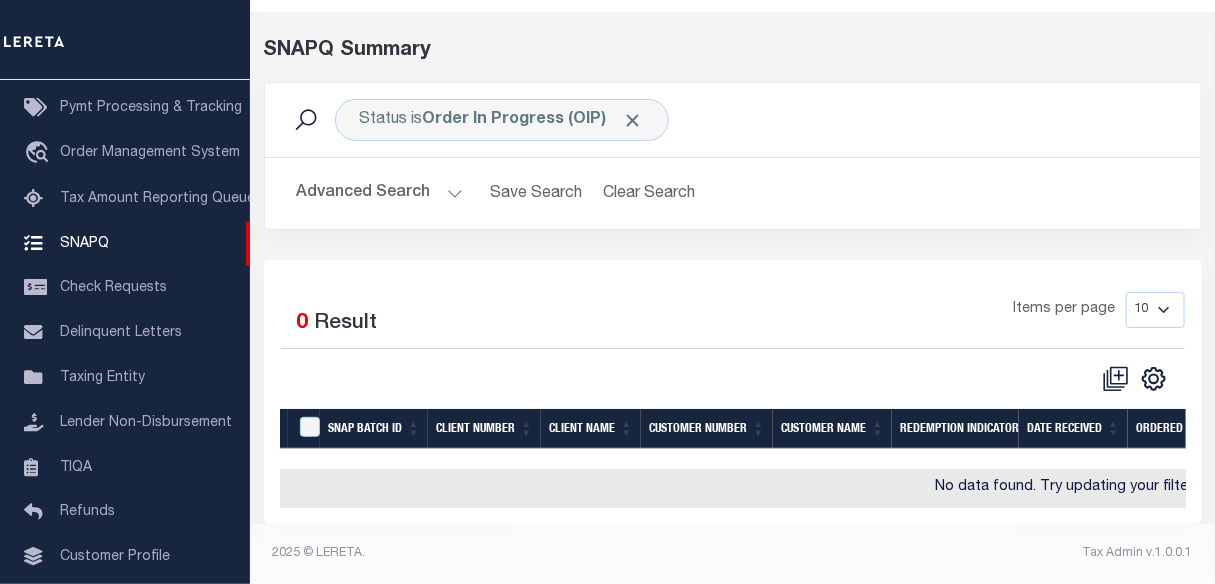click on "Advanced Search" at bounding box center (380, 193) 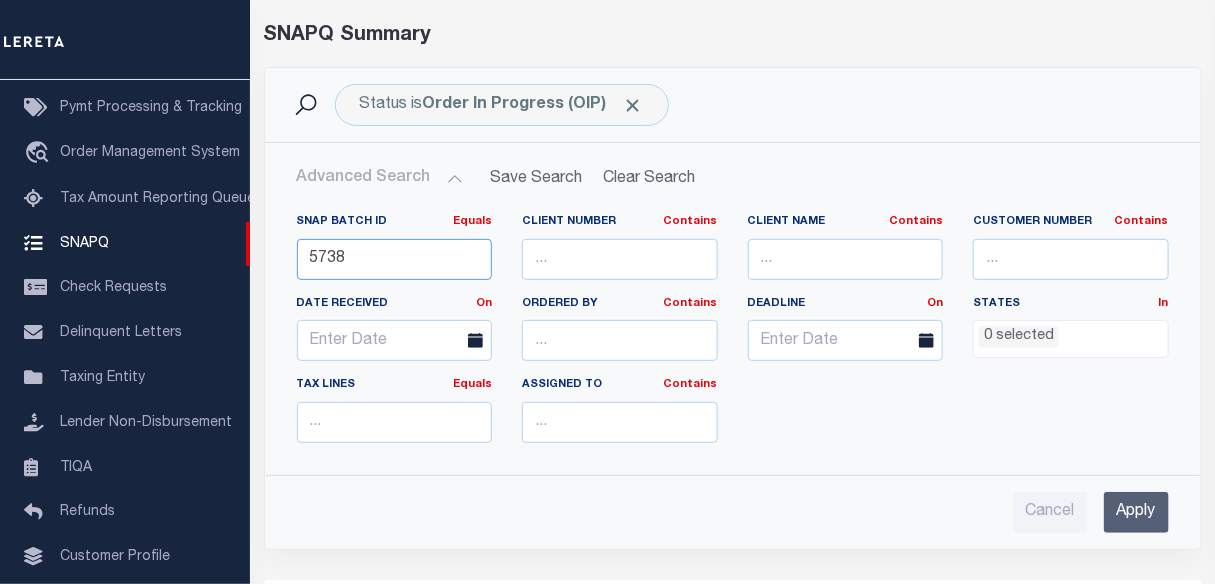click on "5738" at bounding box center (395, 259) 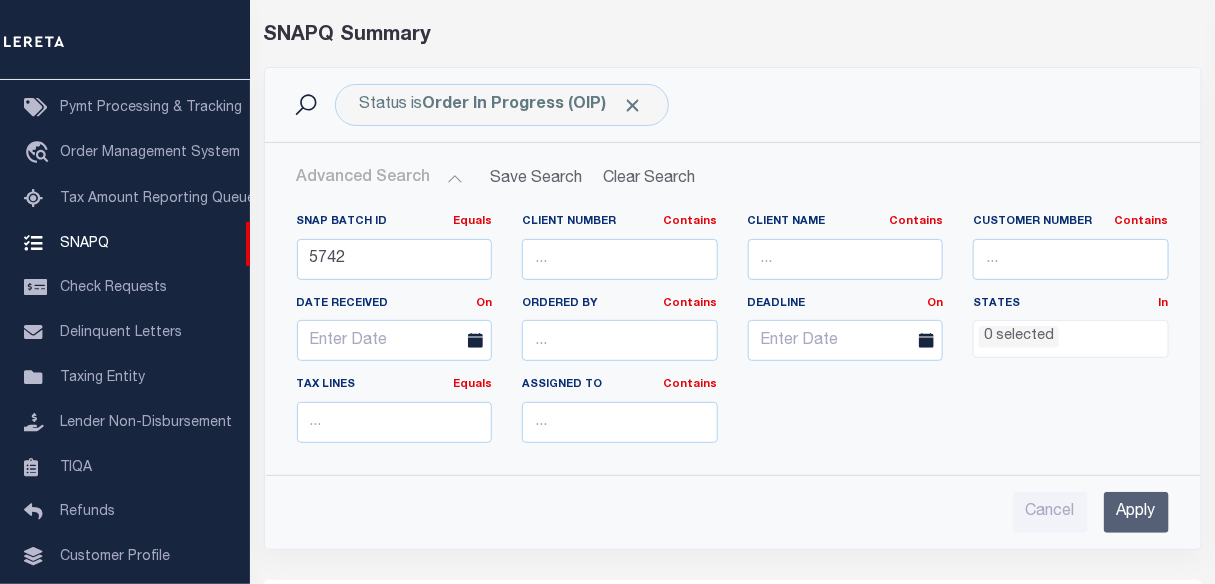 click on "Apply" at bounding box center [1136, 512] 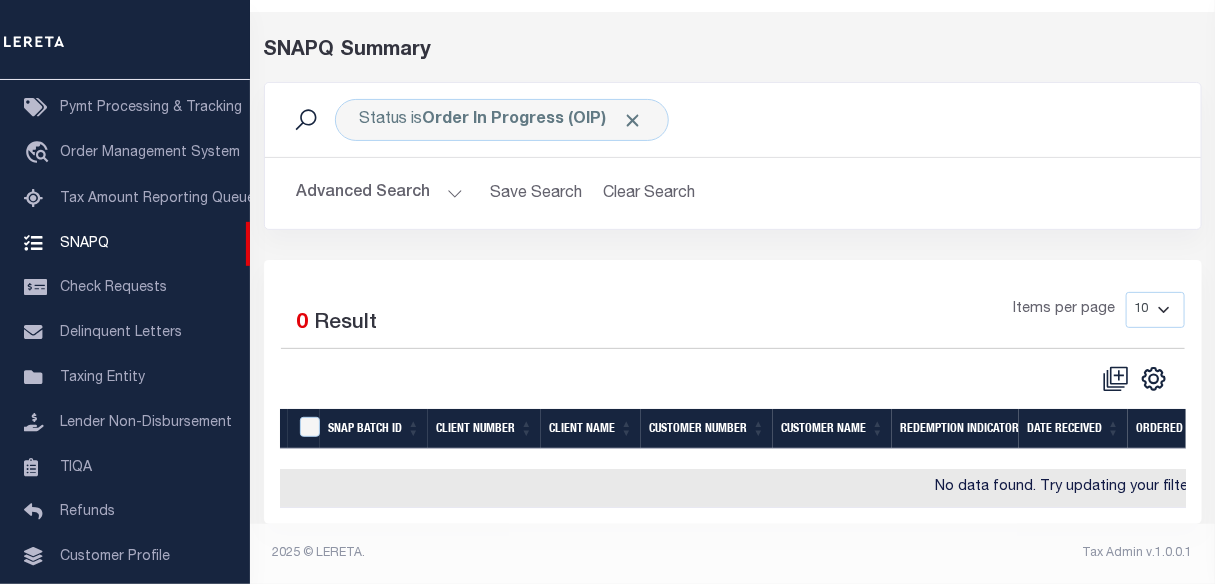 click on "Advanced Search" at bounding box center [380, 193] 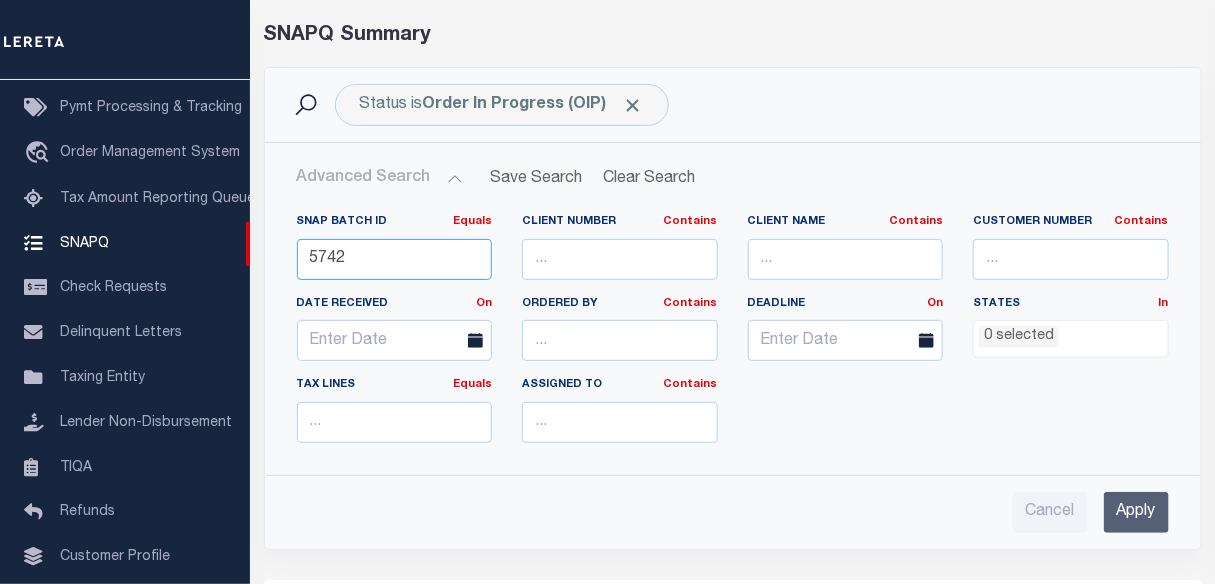 drag, startPoint x: 364, startPoint y: 267, endPoint x: 255, endPoint y: 249, distance: 110.47624 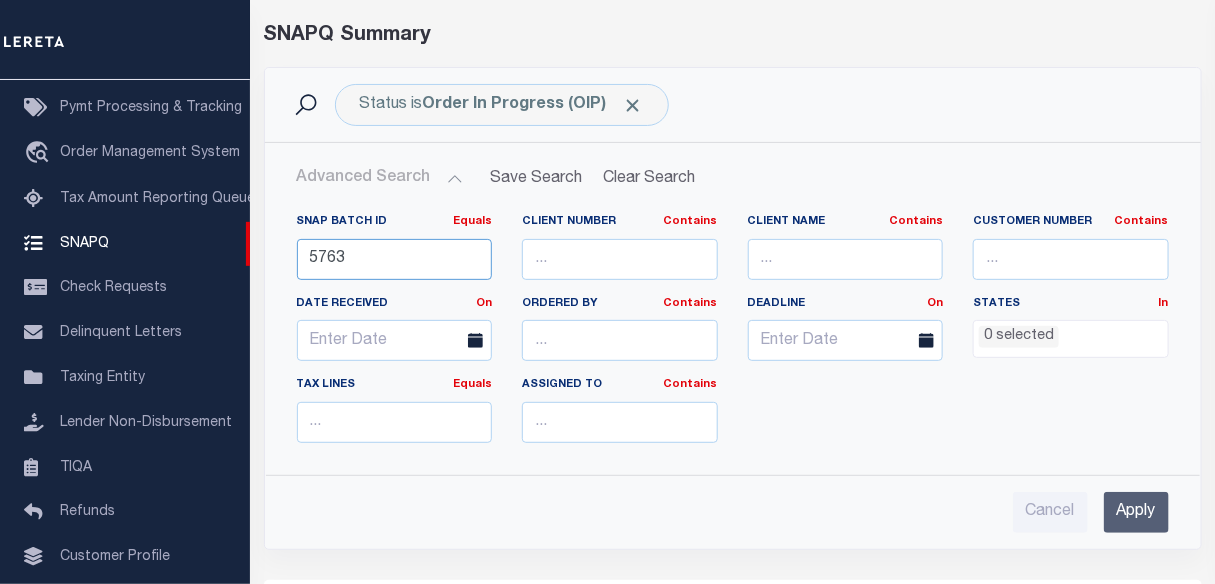 type on "5763" 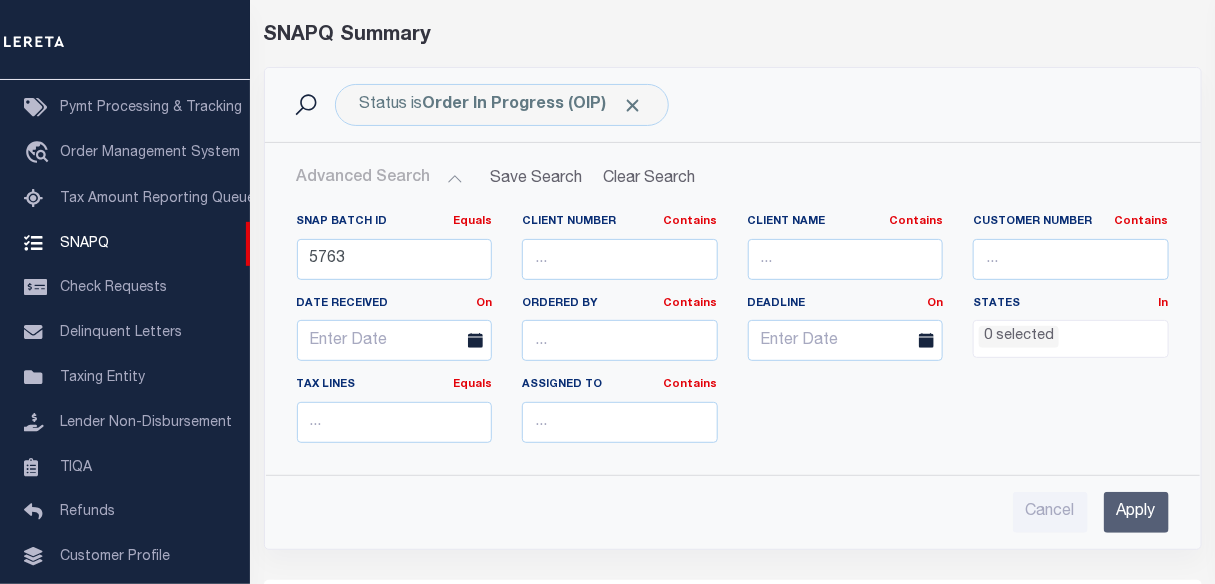 click on "Apply" at bounding box center [1136, 512] 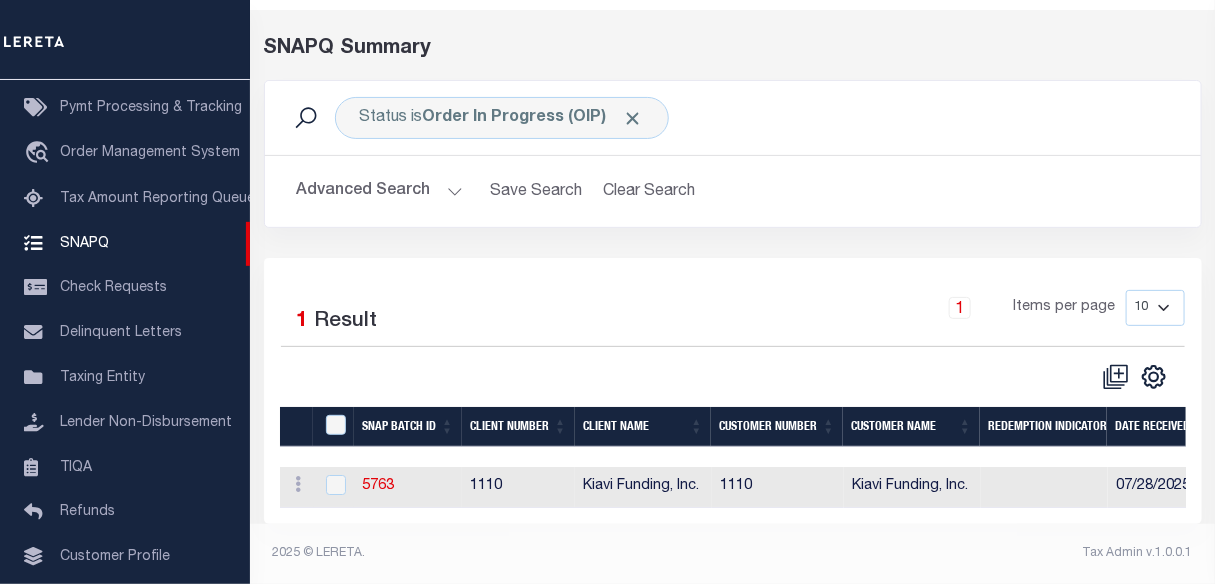 scroll, scrollTop: 86, scrollLeft: 0, axis: vertical 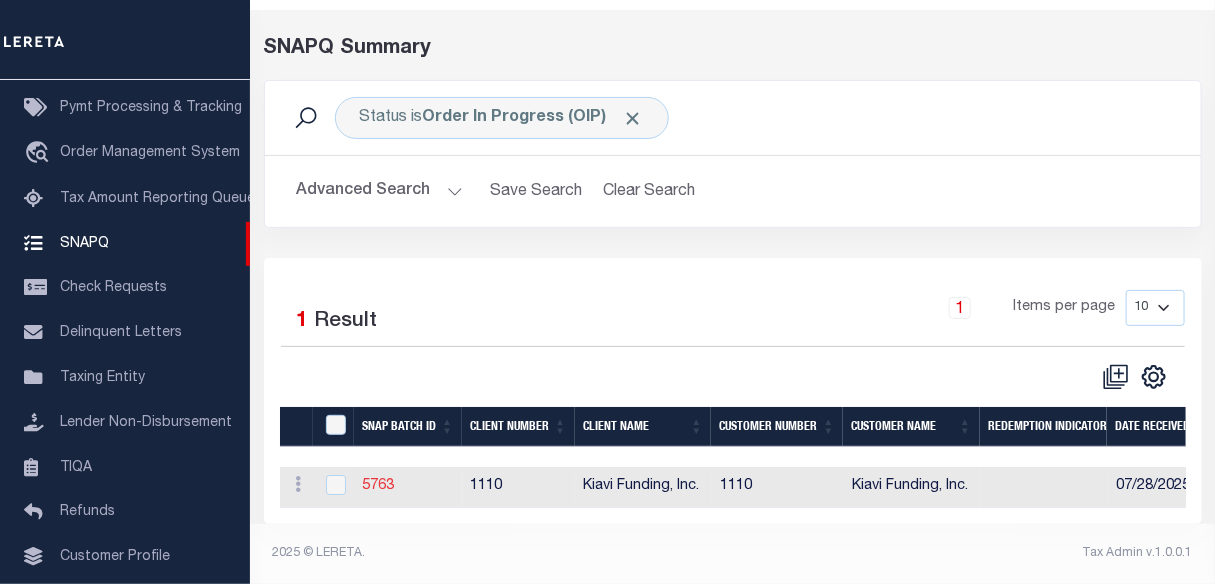 click on "5763" at bounding box center (378, 486) 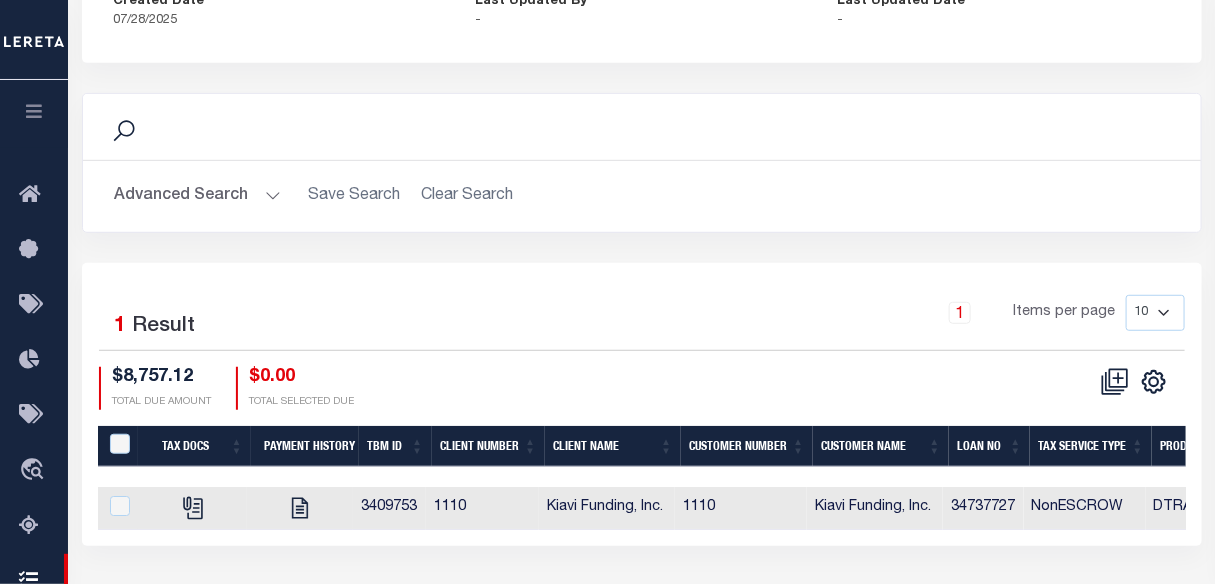 scroll, scrollTop: 363, scrollLeft: 0, axis: vertical 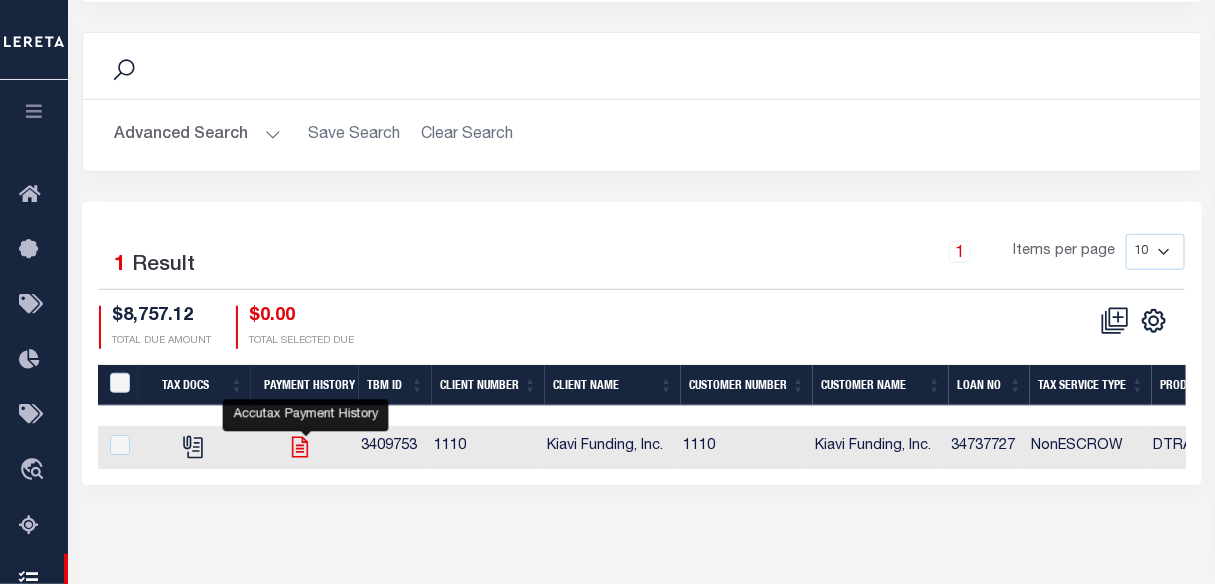 click 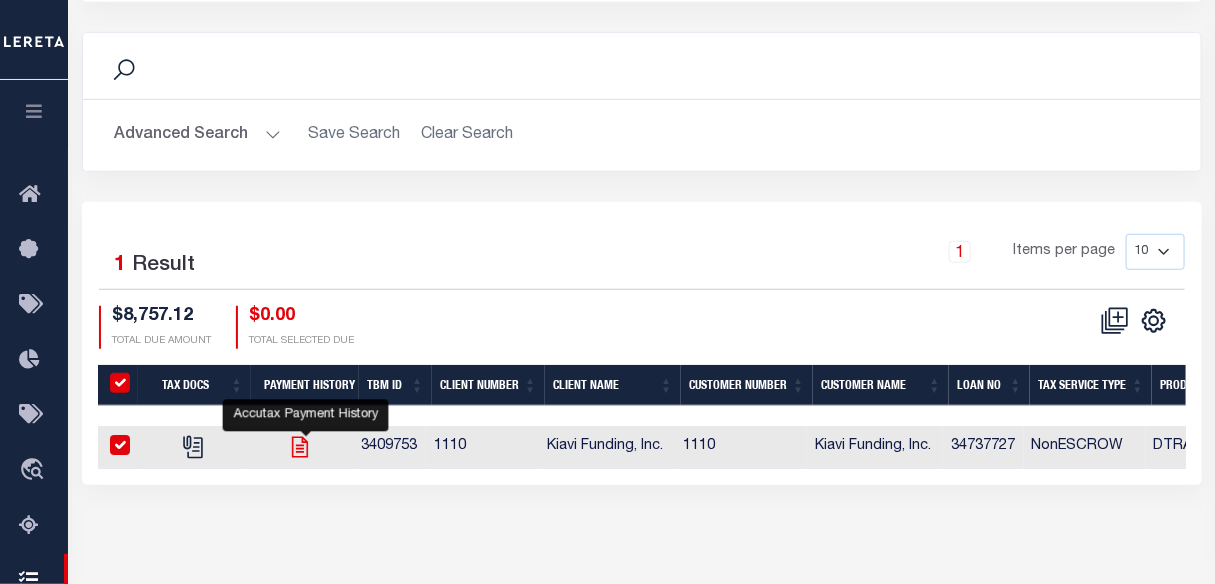checkbox on "true" 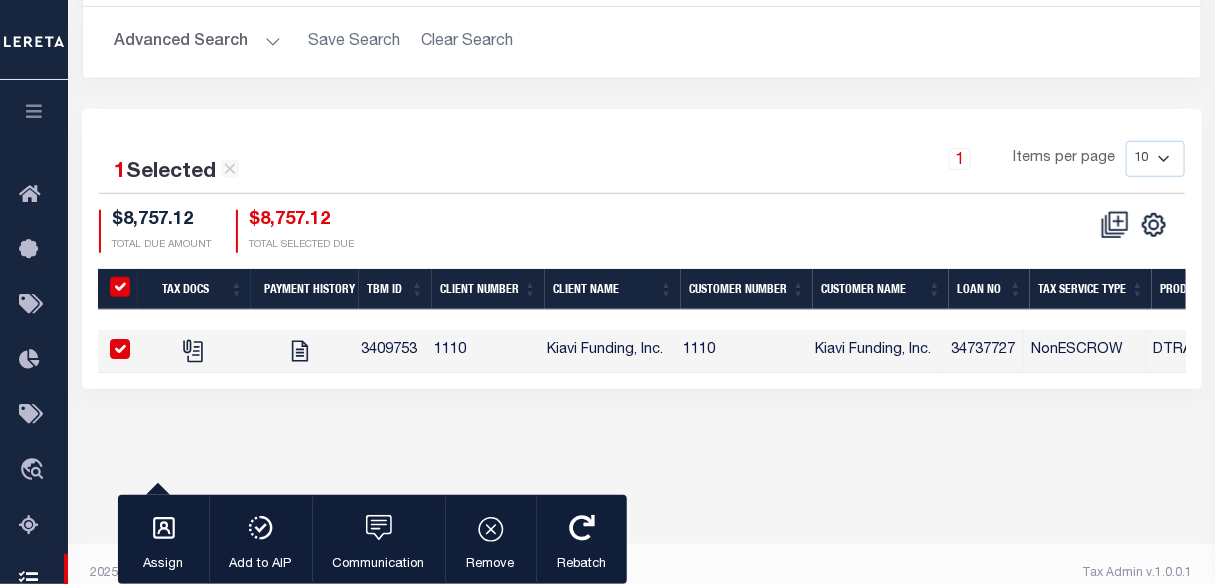 scroll, scrollTop: 476, scrollLeft: 0, axis: vertical 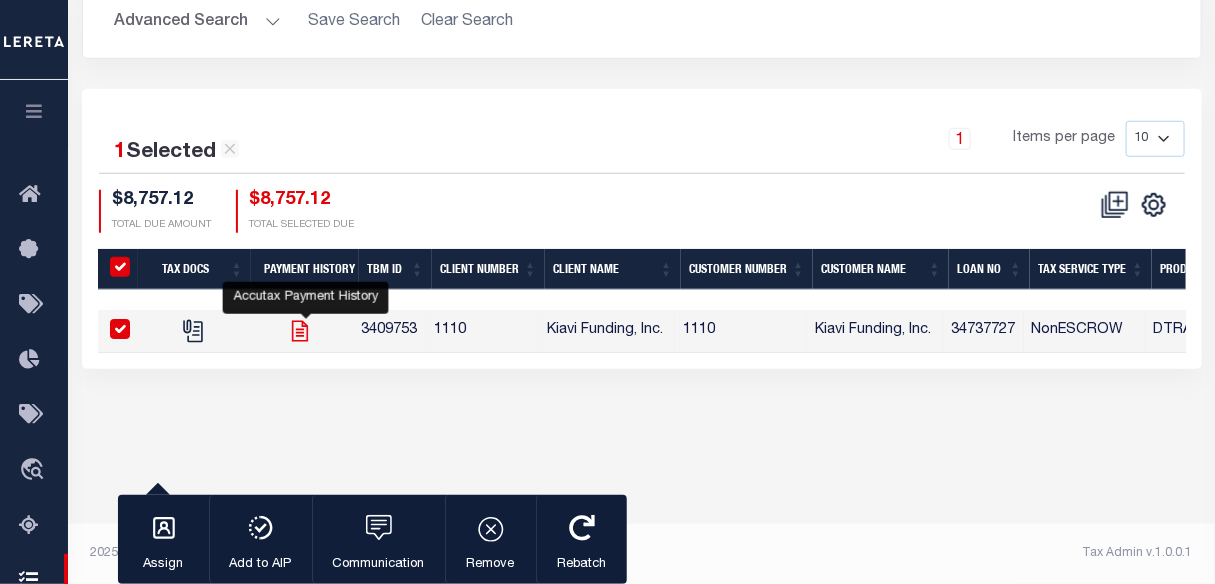 click 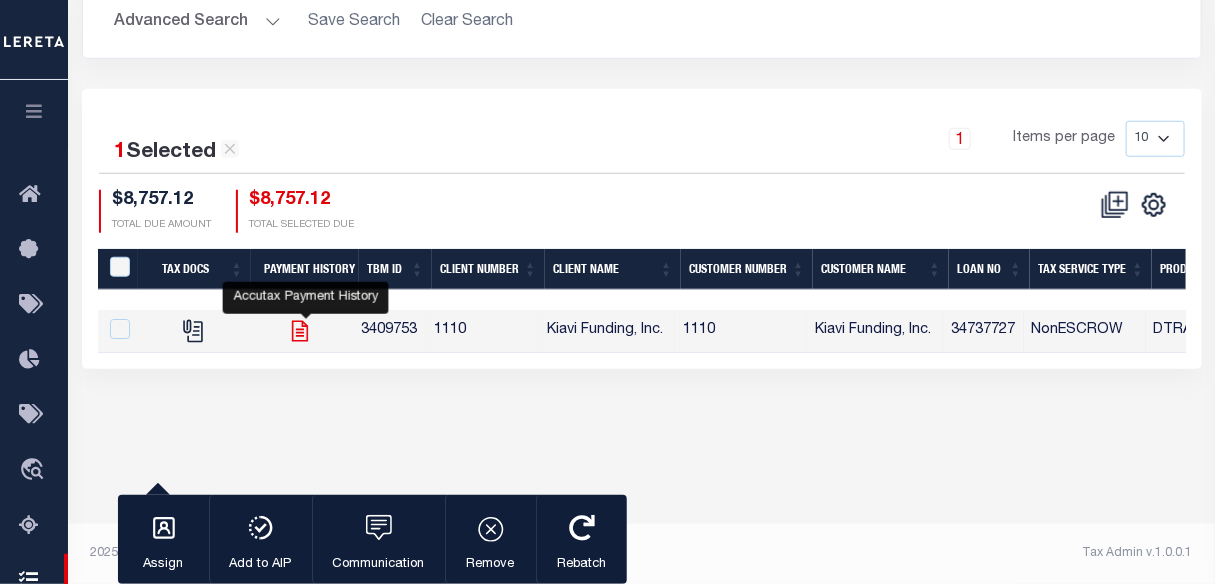 checkbox on "false" 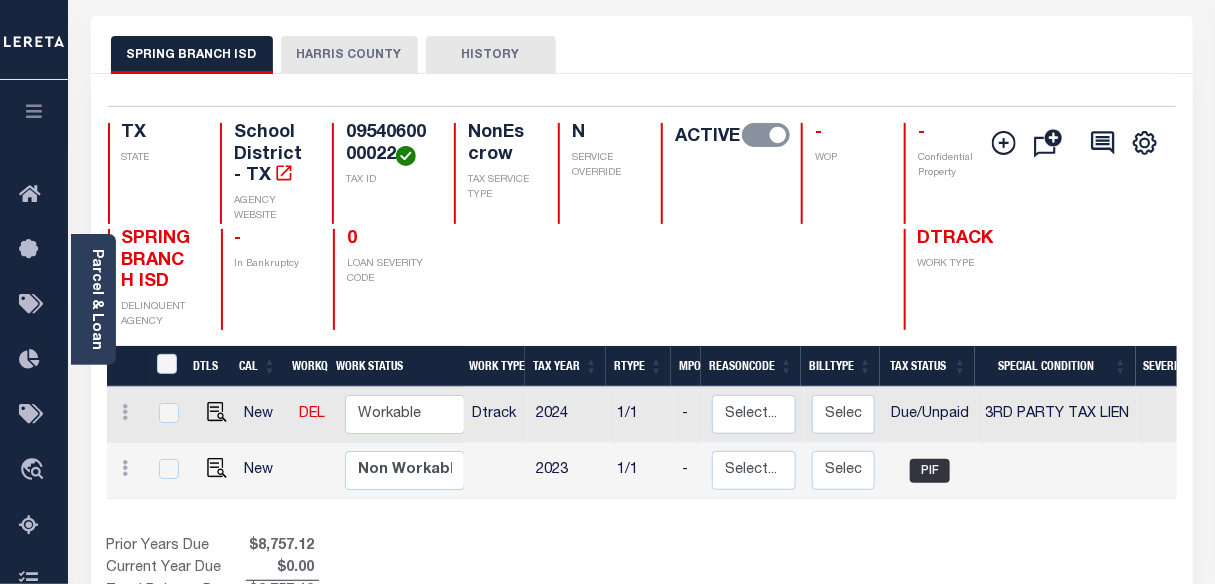 scroll, scrollTop: 90, scrollLeft: 0, axis: vertical 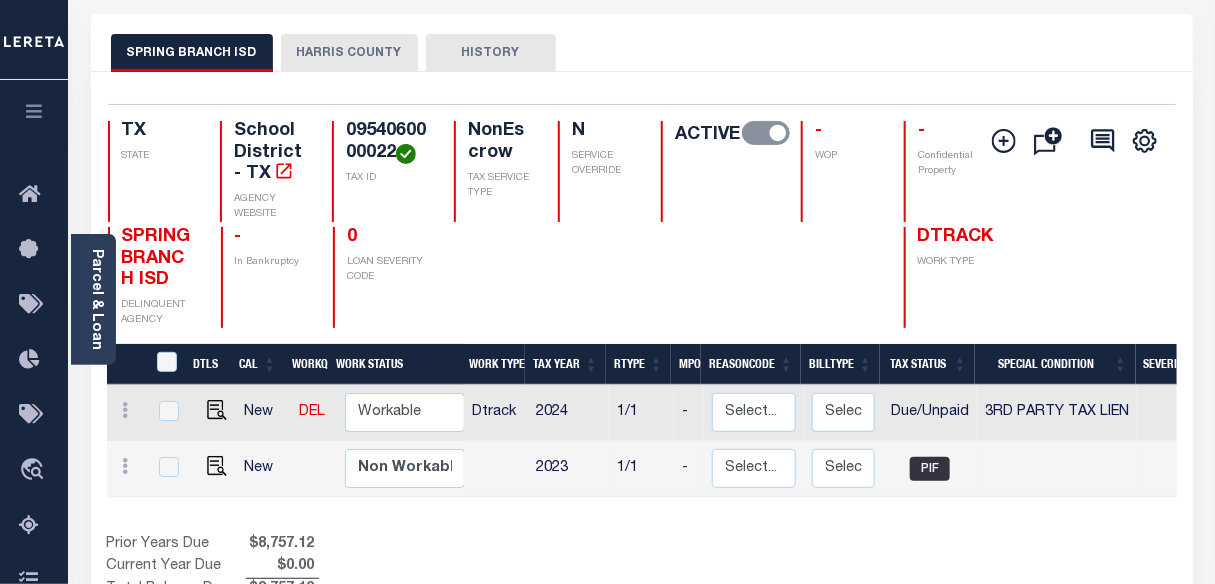 click on "HARRIS COUNTY" at bounding box center (349, 53) 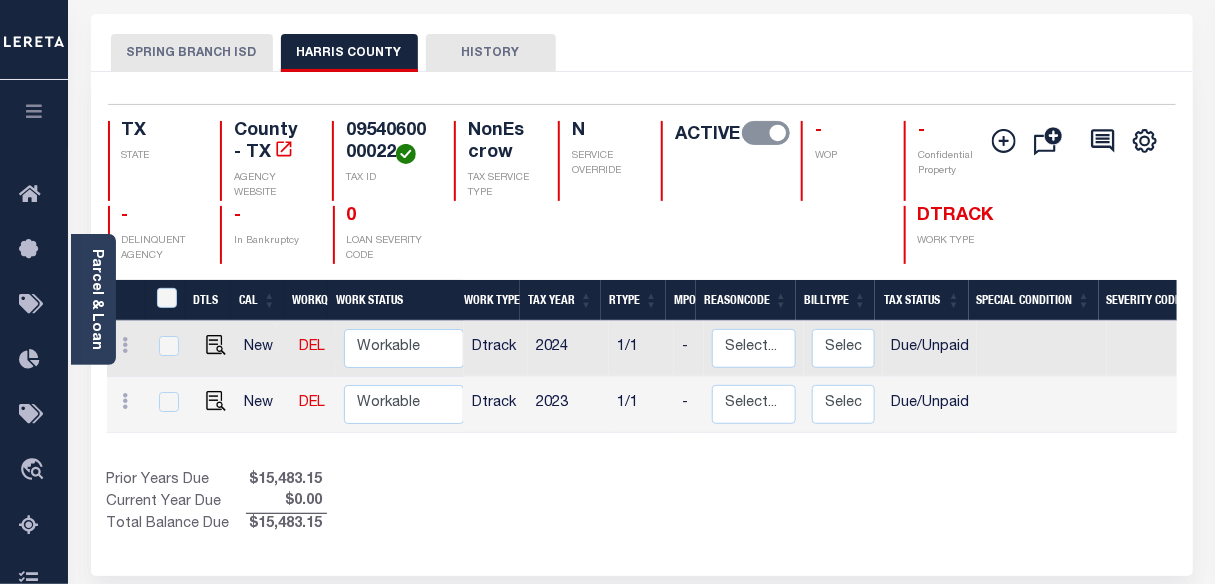 click on "SPRING BRANCH ISD" at bounding box center (192, 53) 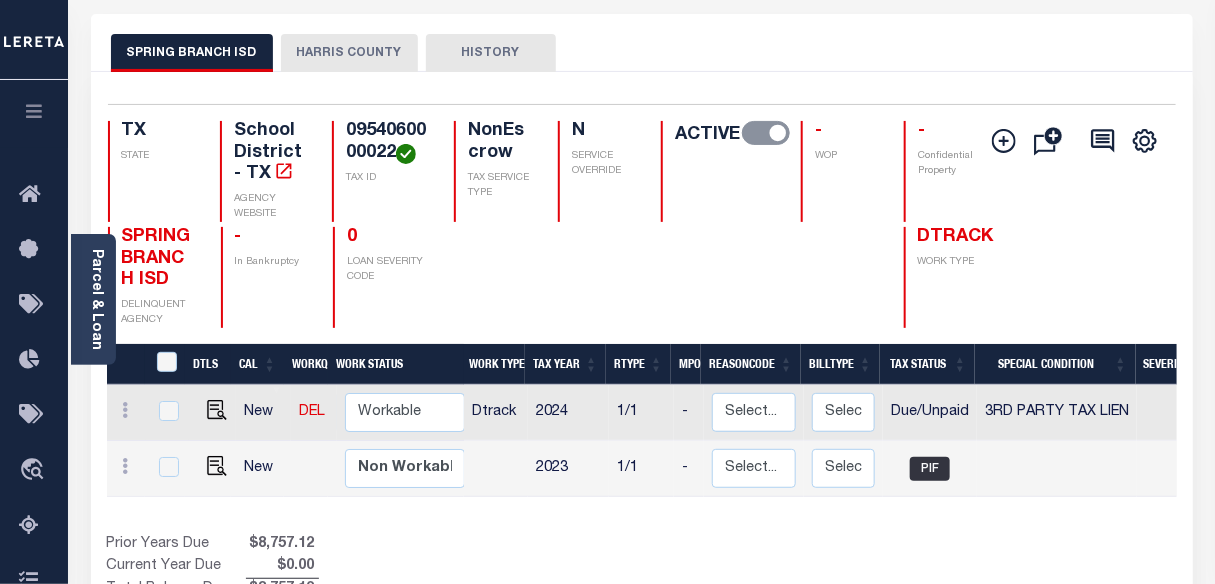 click on "HARRIS COUNTY" at bounding box center [349, 53] 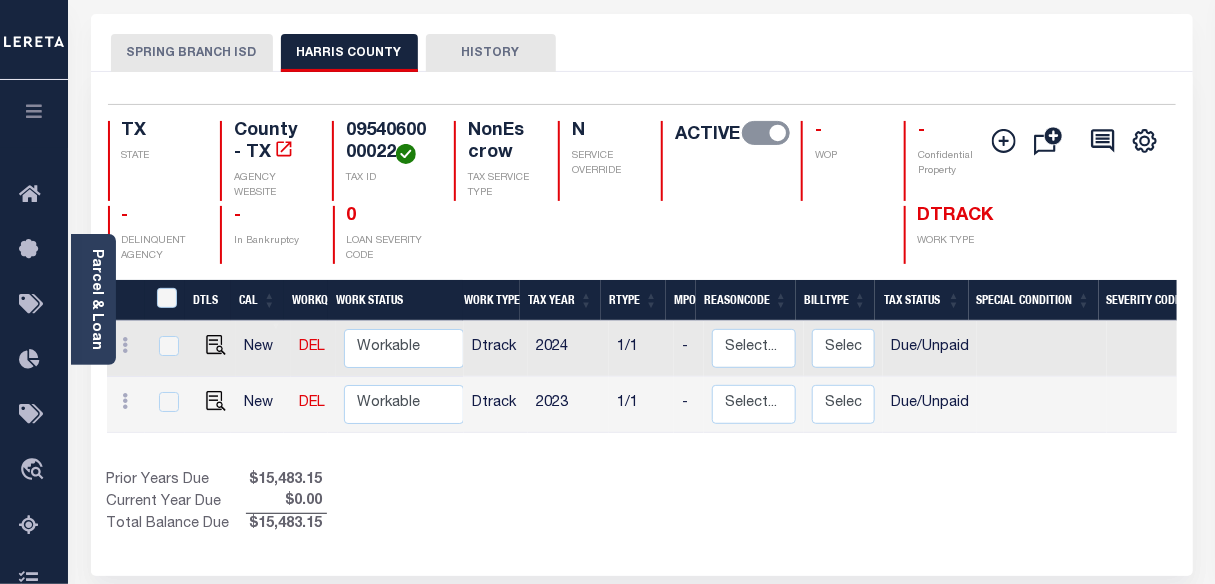 click on "HISTORY" at bounding box center (491, 53) 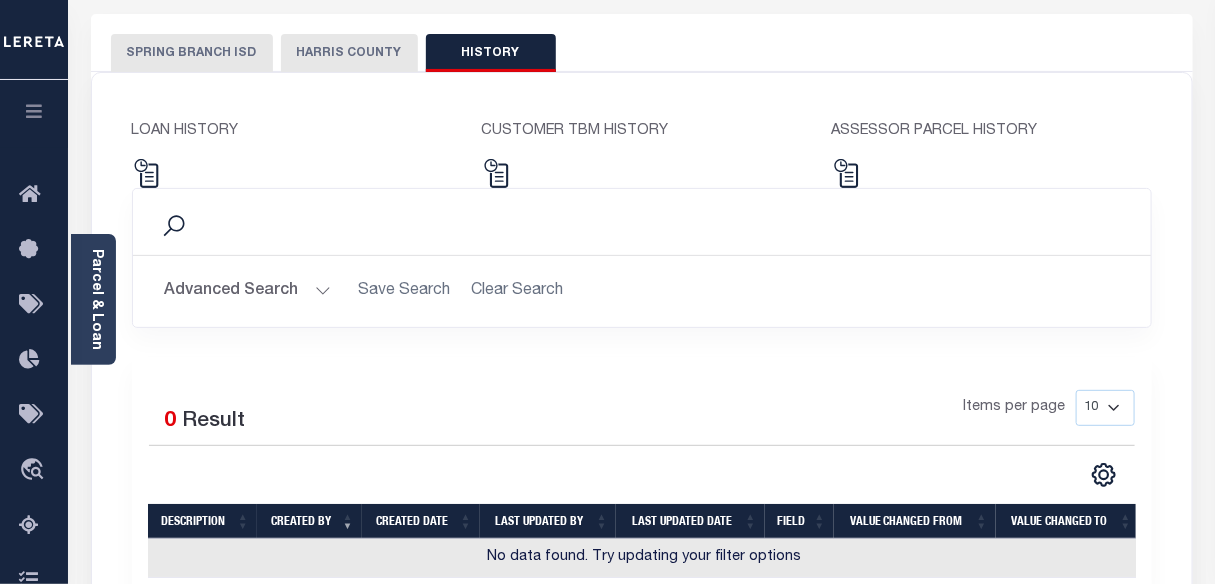 click on "SPRING BRANCH ISD" at bounding box center (192, 53) 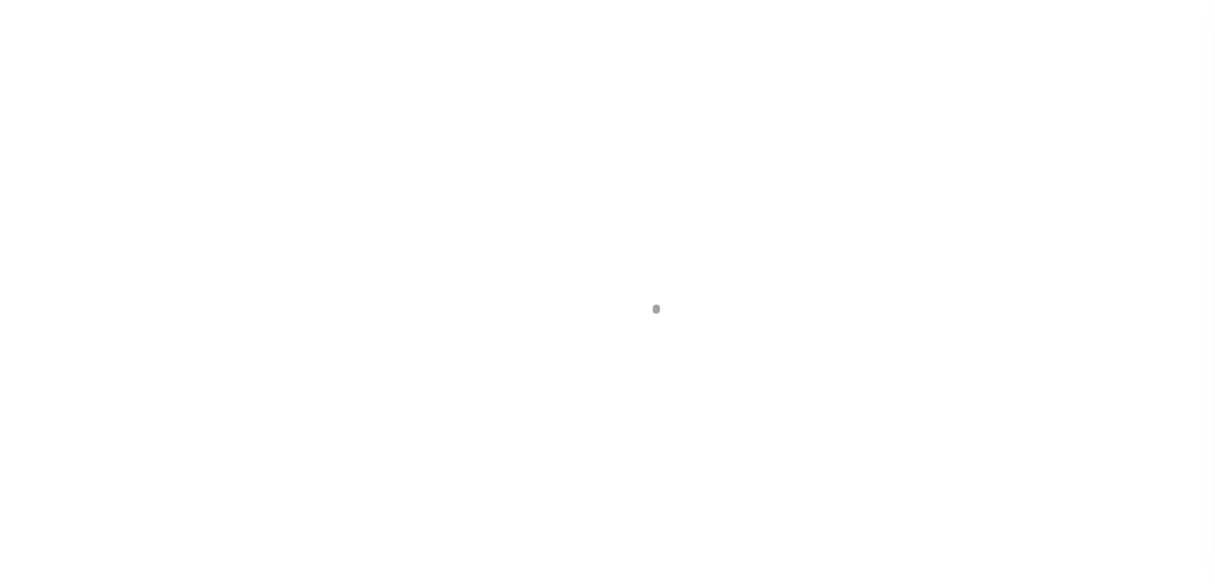 scroll, scrollTop: 0, scrollLeft: 0, axis: both 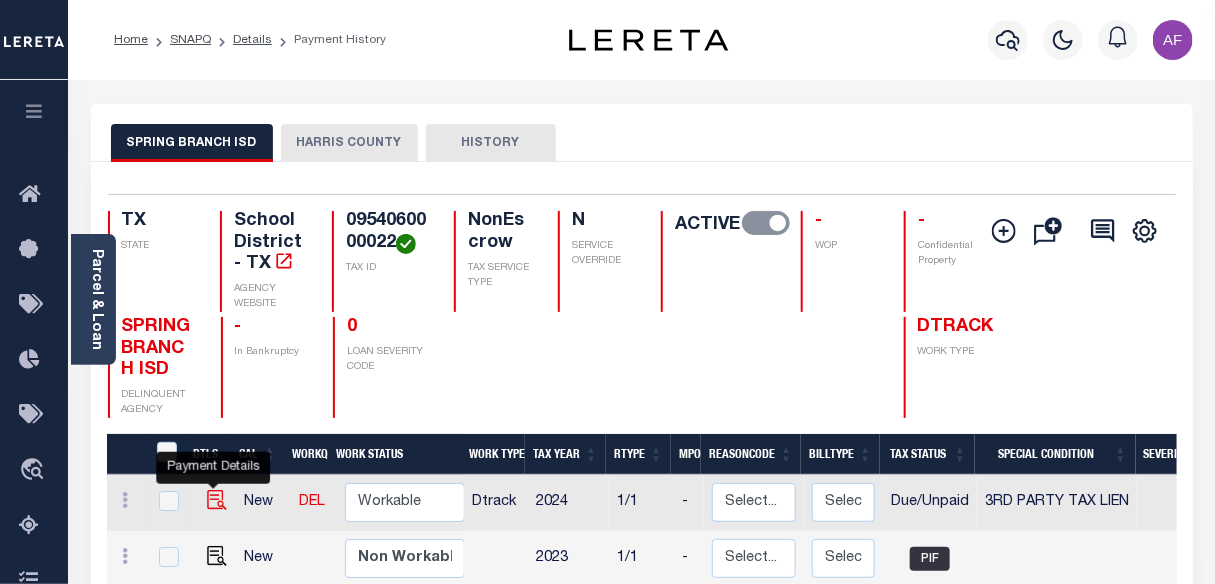click at bounding box center [217, 500] 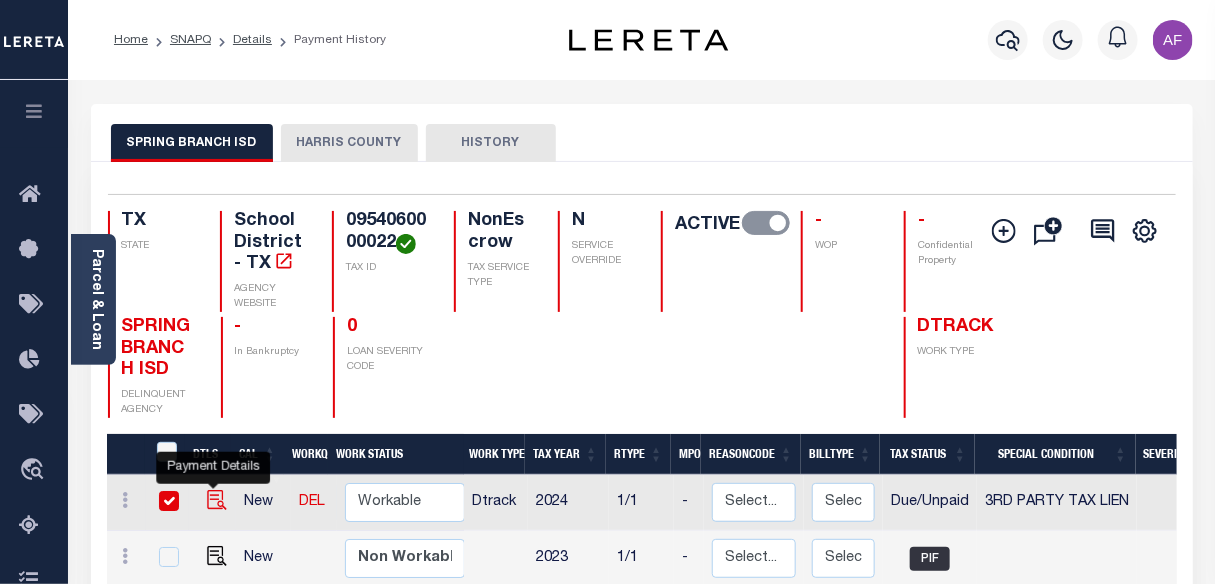 checkbox on "true" 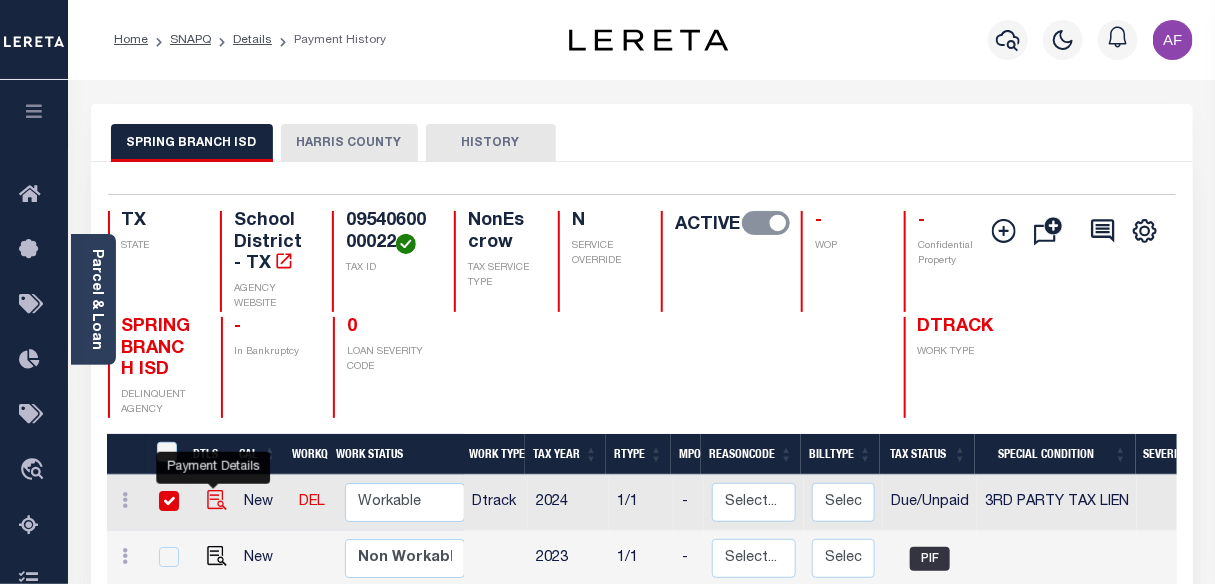 checkbox on "true" 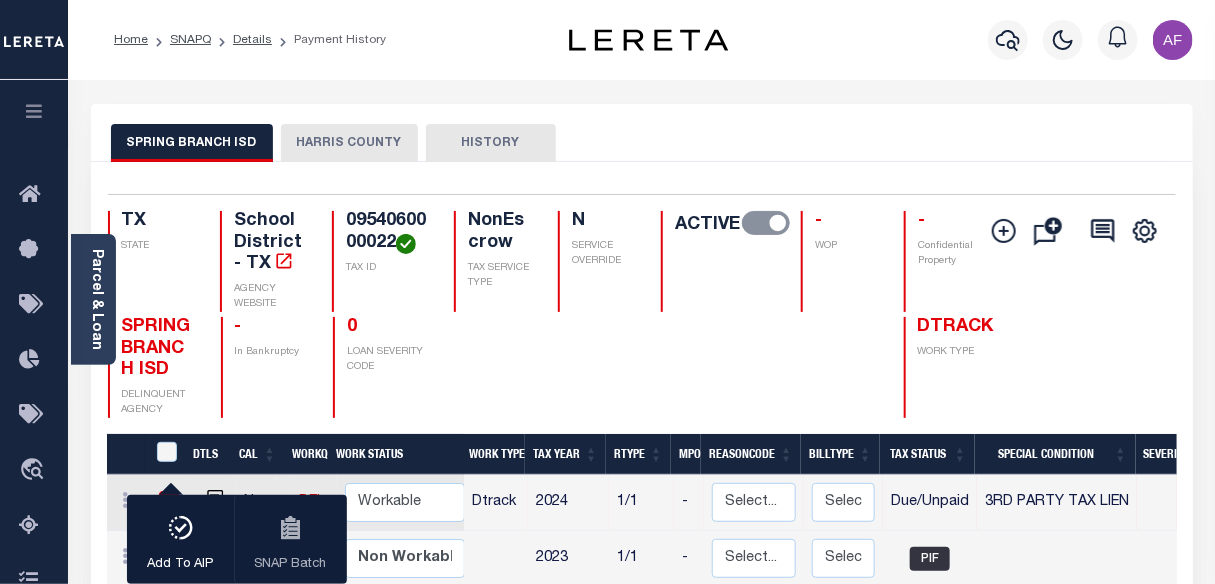 click on "HARRIS COUNTY" at bounding box center [349, 143] 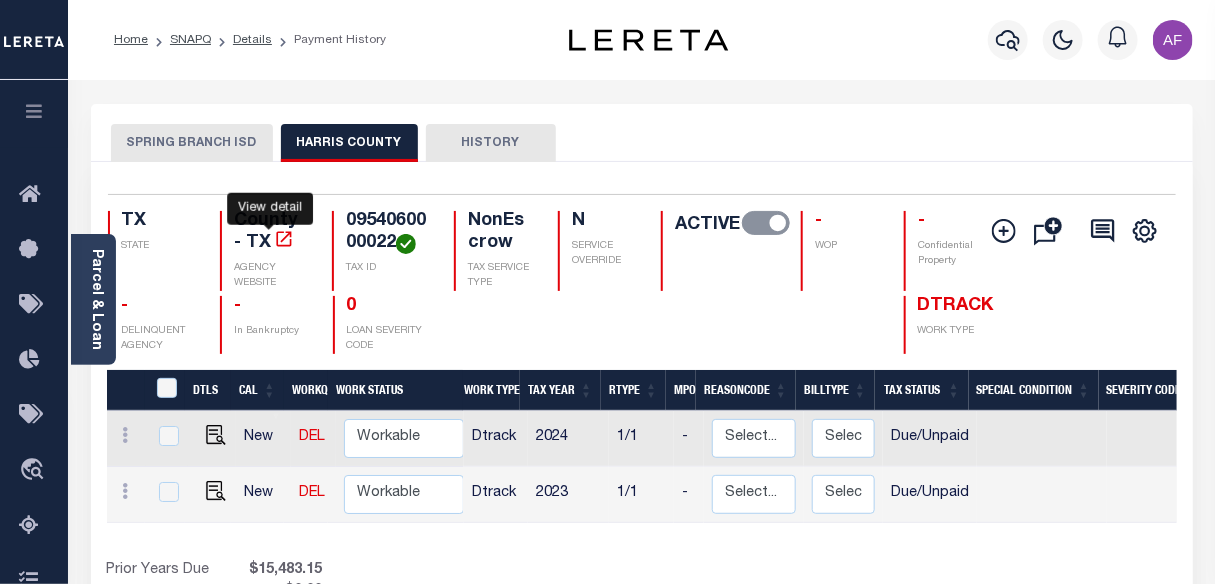 click 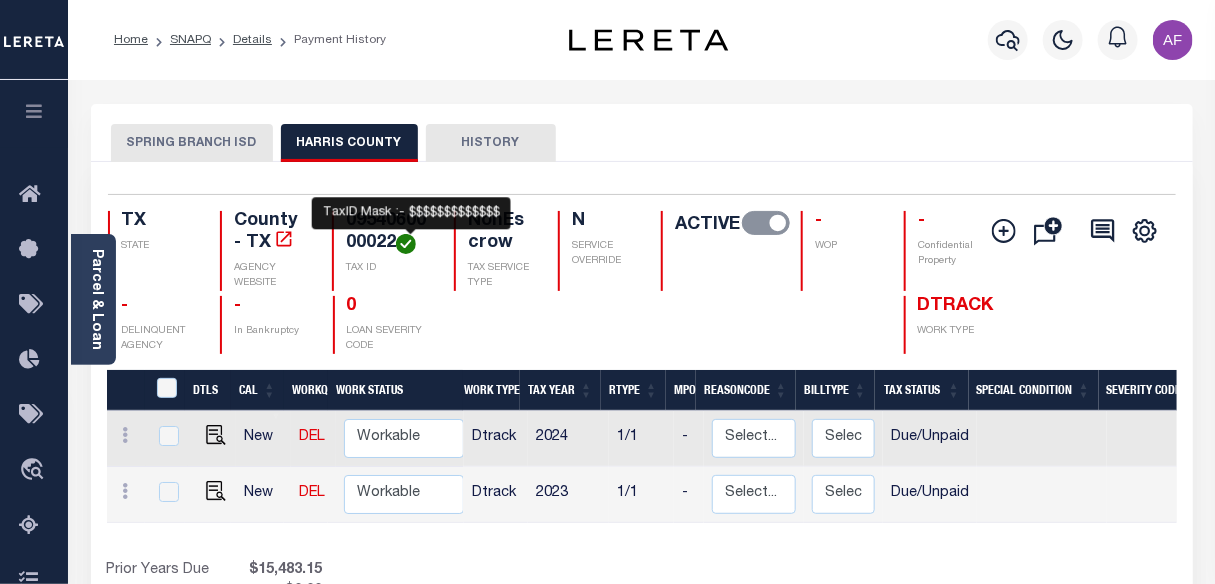 drag, startPoint x: 346, startPoint y: 218, endPoint x: 400, endPoint y: 243, distance: 59.5063 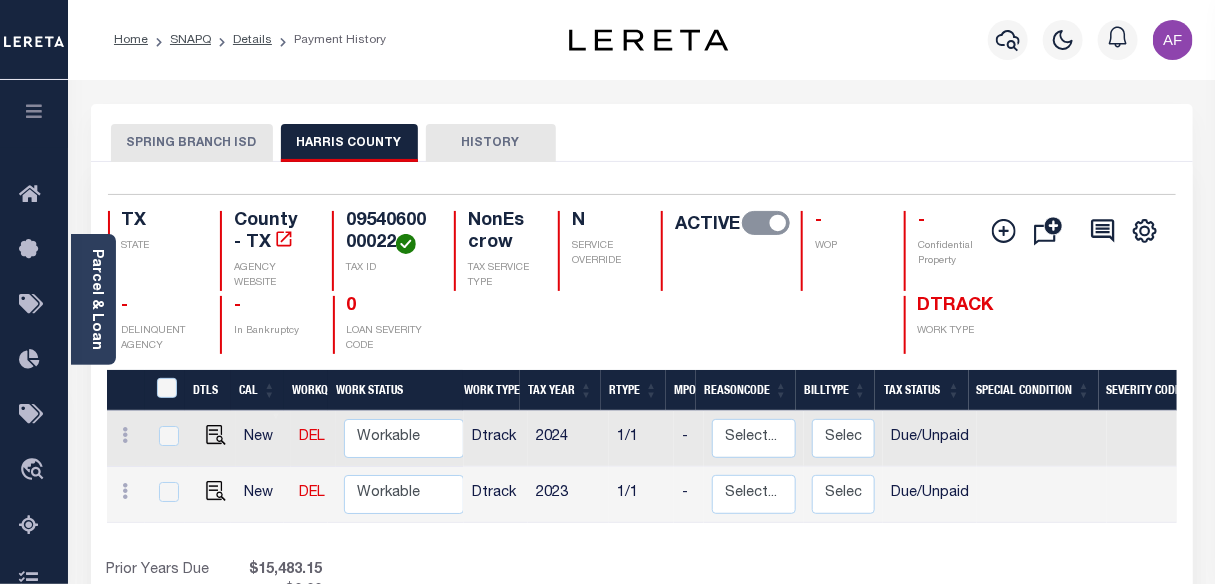 scroll, scrollTop: 0, scrollLeft: 303, axis: horizontal 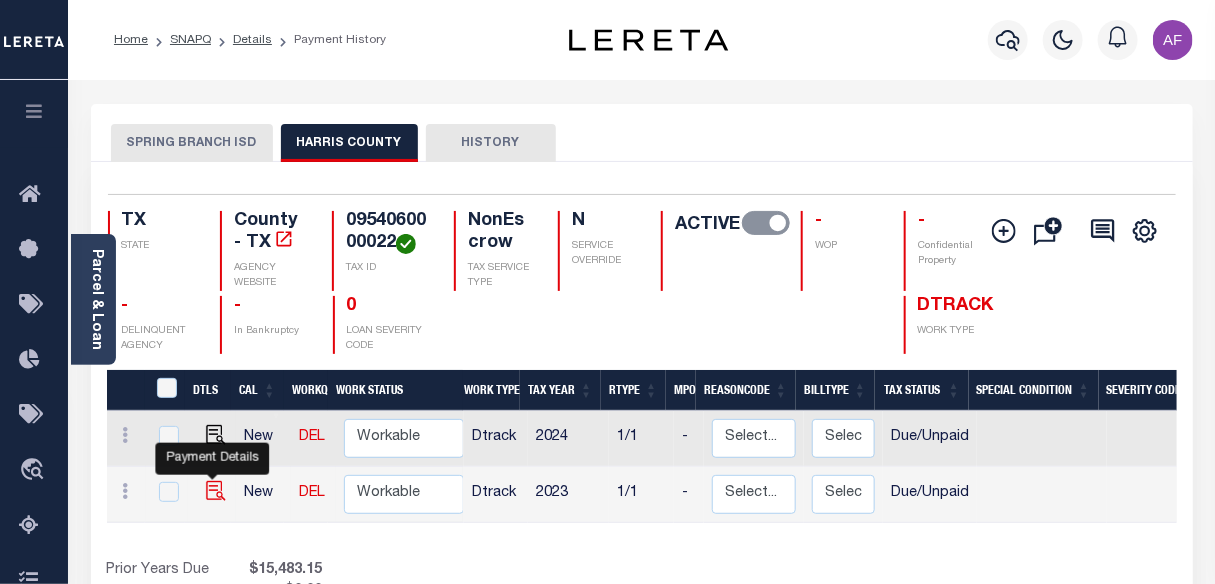 click at bounding box center [216, 491] 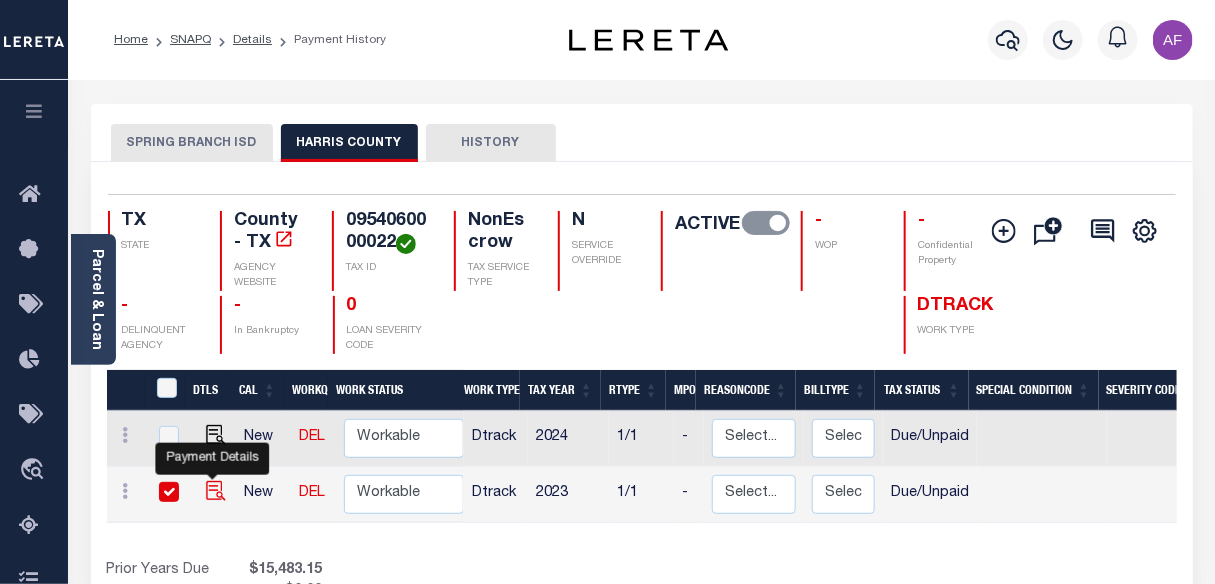 checkbox on "true" 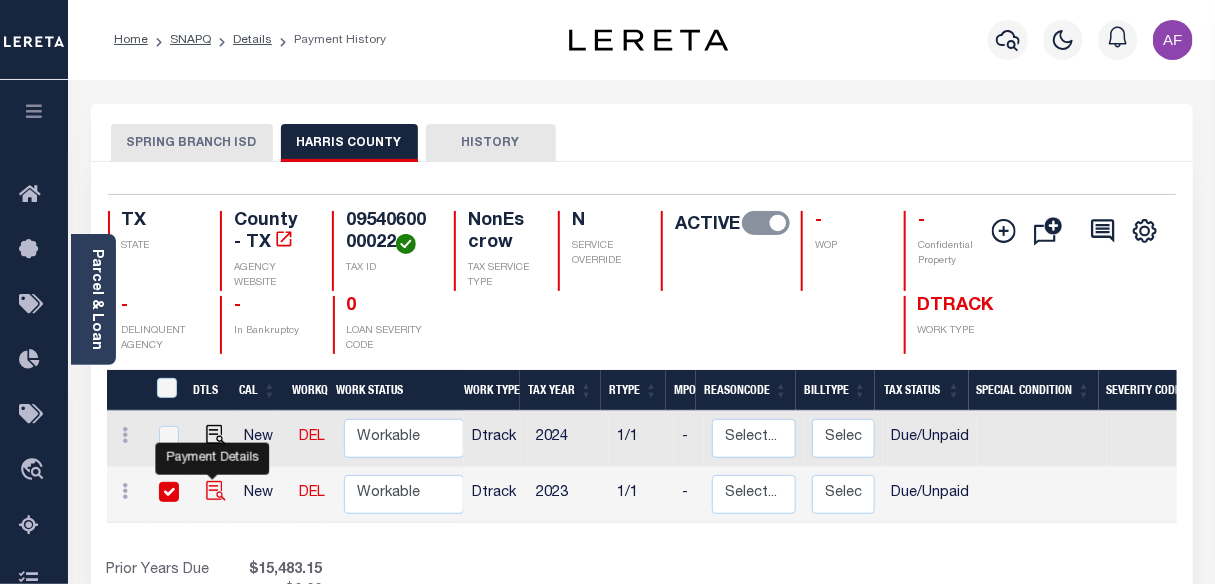 checkbox on "true" 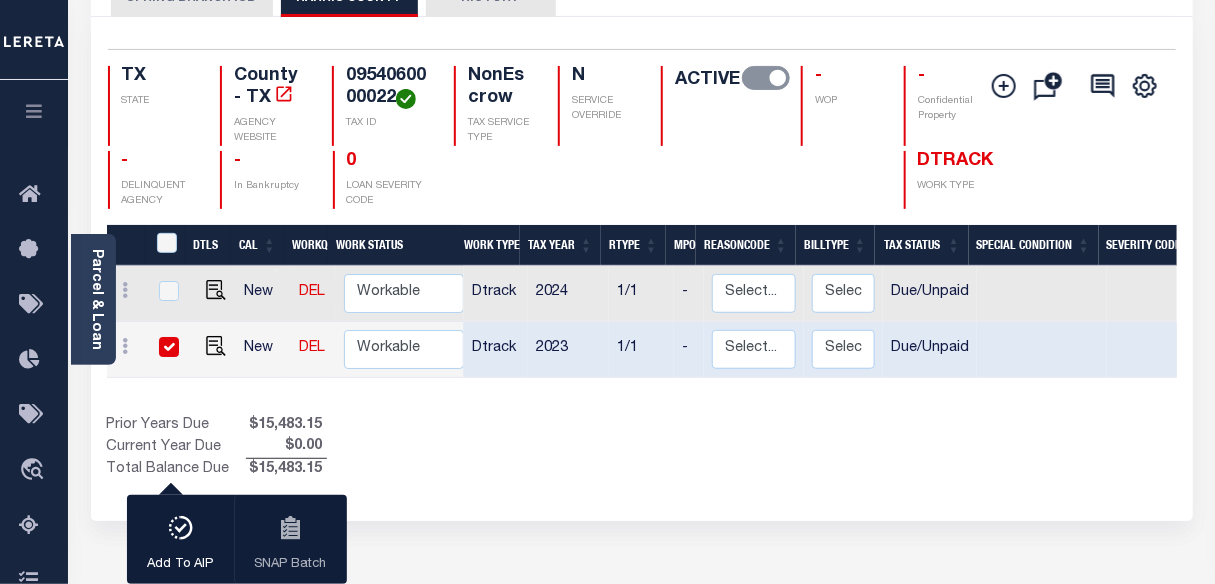 scroll, scrollTop: 181, scrollLeft: 0, axis: vertical 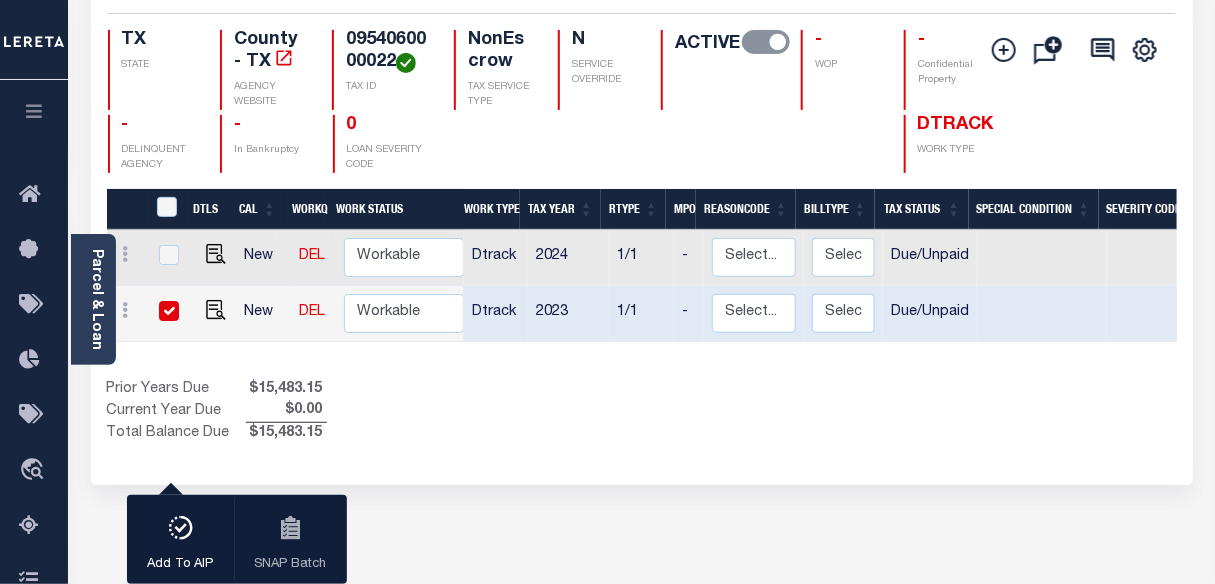 click on "Select... Payment Reversal Taxable Value Change Assessment Change Occupancy Tax Rate Change Billing Change Exemption Change Added/Omitted Tax Tax Correction Data Conversion Error Data Entry Error Back Applied Payment" at bounding box center [754, 314] 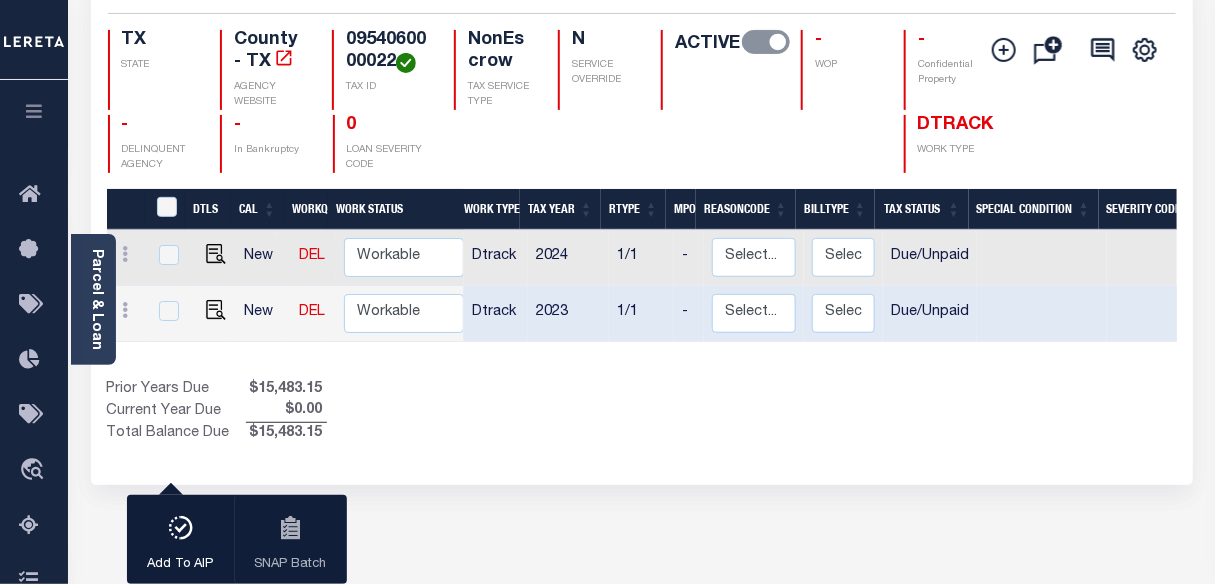 checkbox on "false" 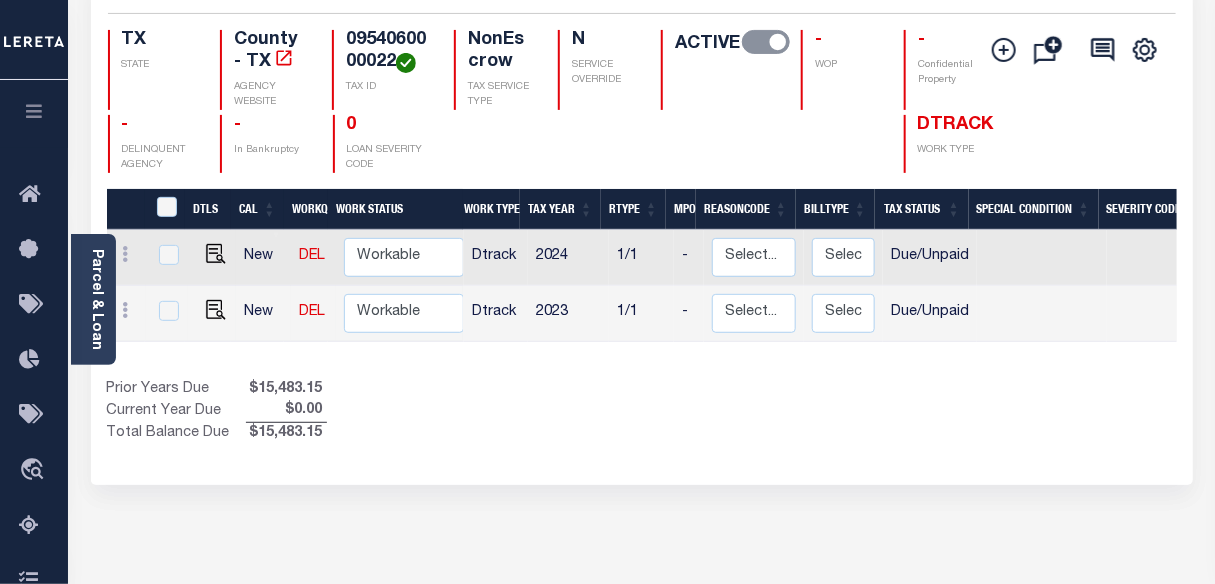 scroll, scrollTop: 0, scrollLeft: 0, axis: both 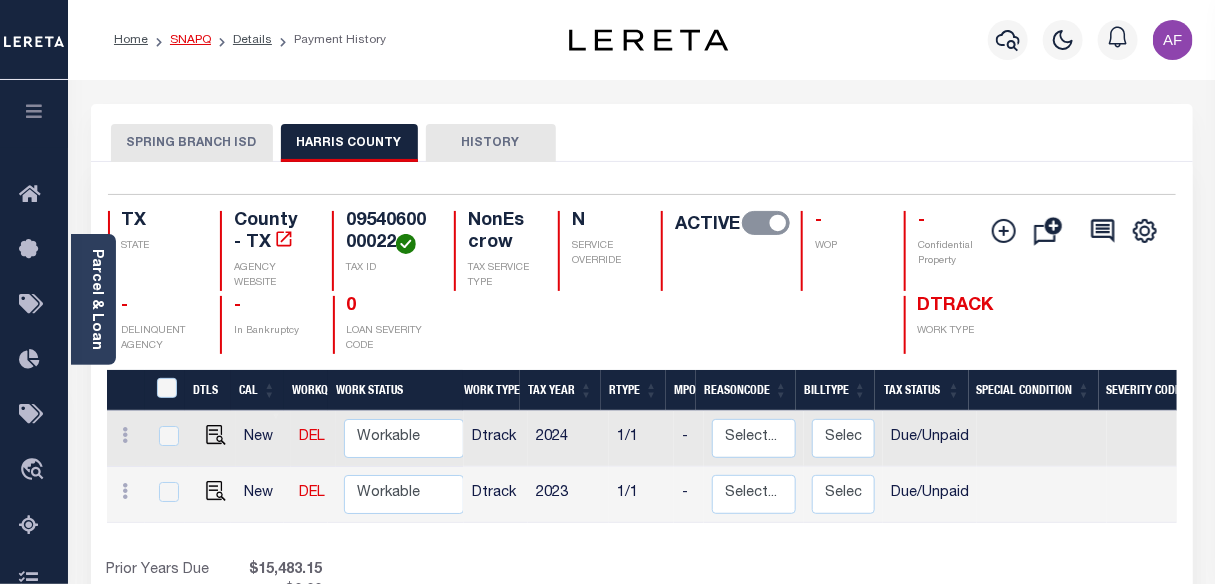 click on "SNAPQ" at bounding box center [190, 40] 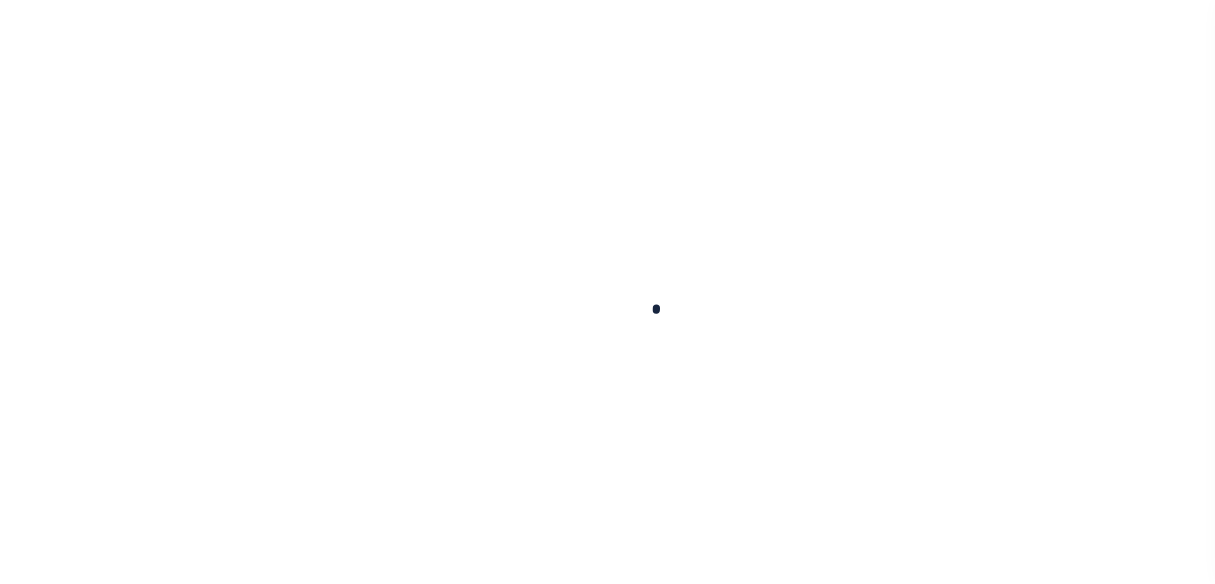 checkbox on "false" 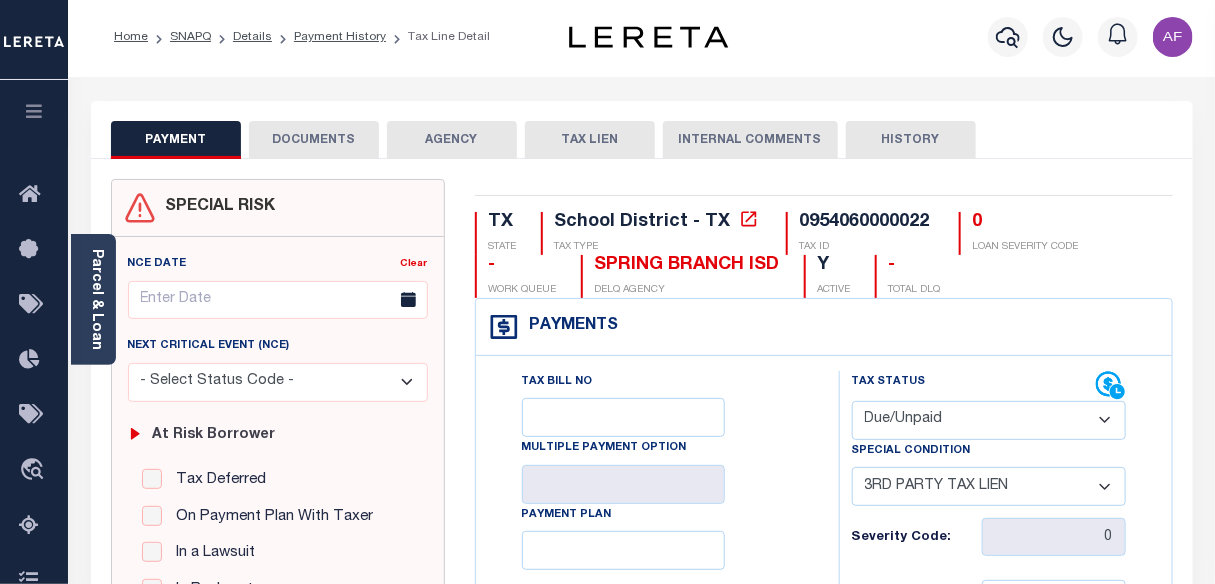 scroll, scrollTop: 0, scrollLeft: 0, axis: both 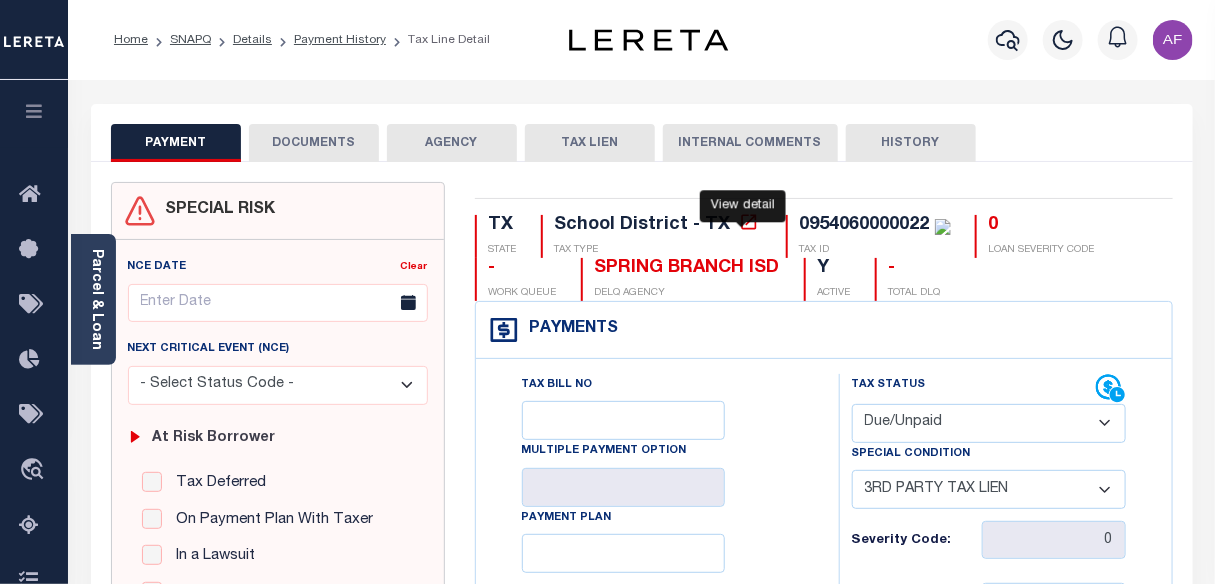 click 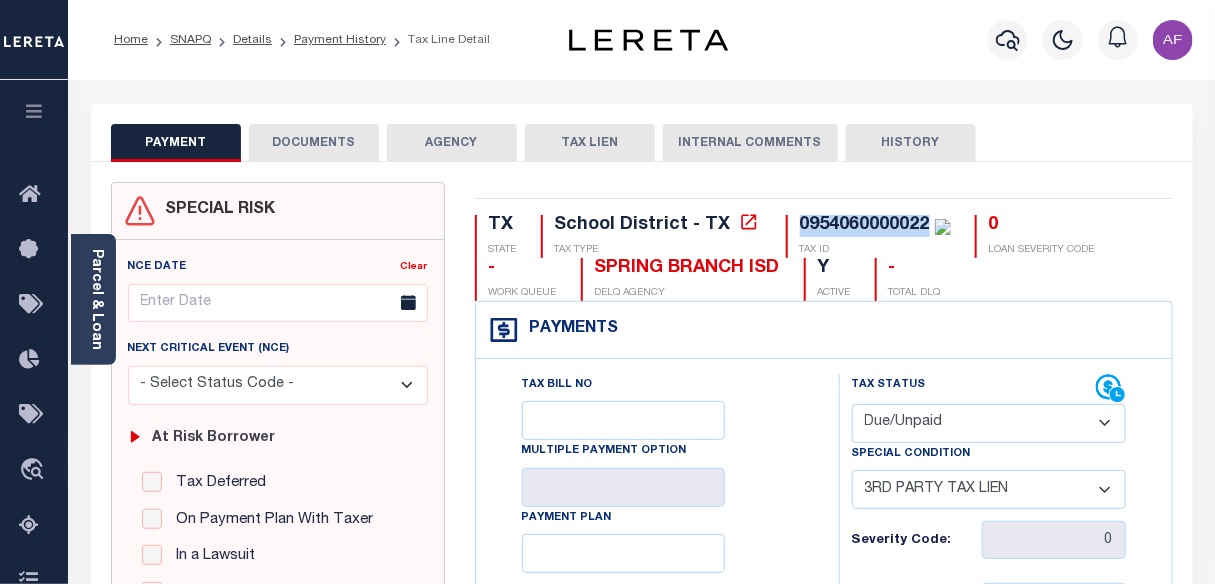 drag, startPoint x: 792, startPoint y: 223, endPoint x: 921, endPoint y: 230, distance: 129.18979 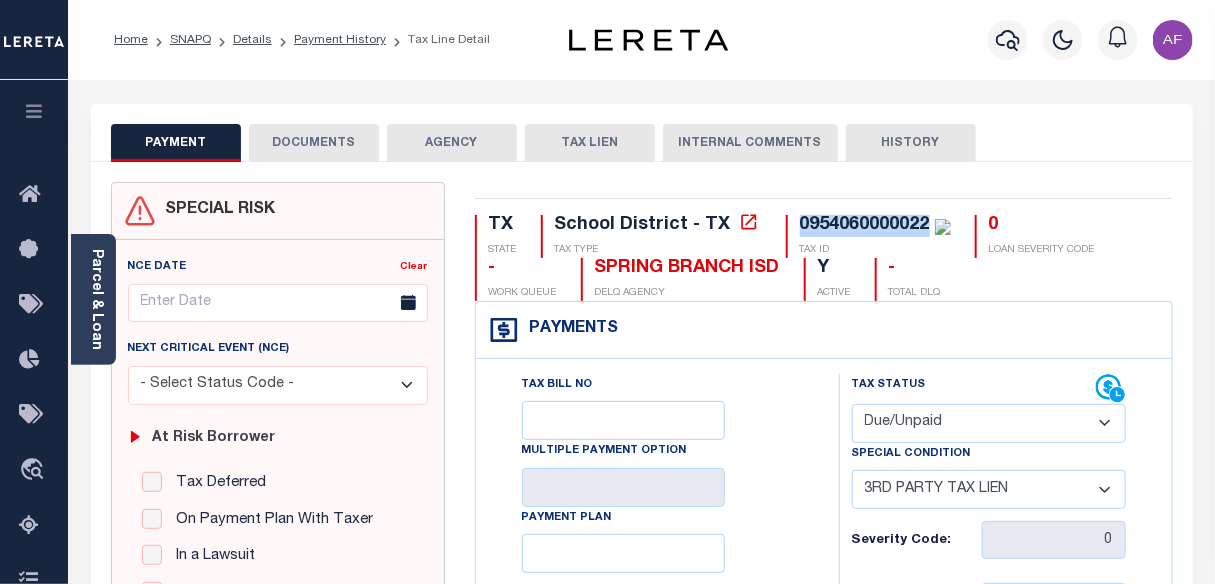 click on "0954060000022" at bounding box center [865, 225] 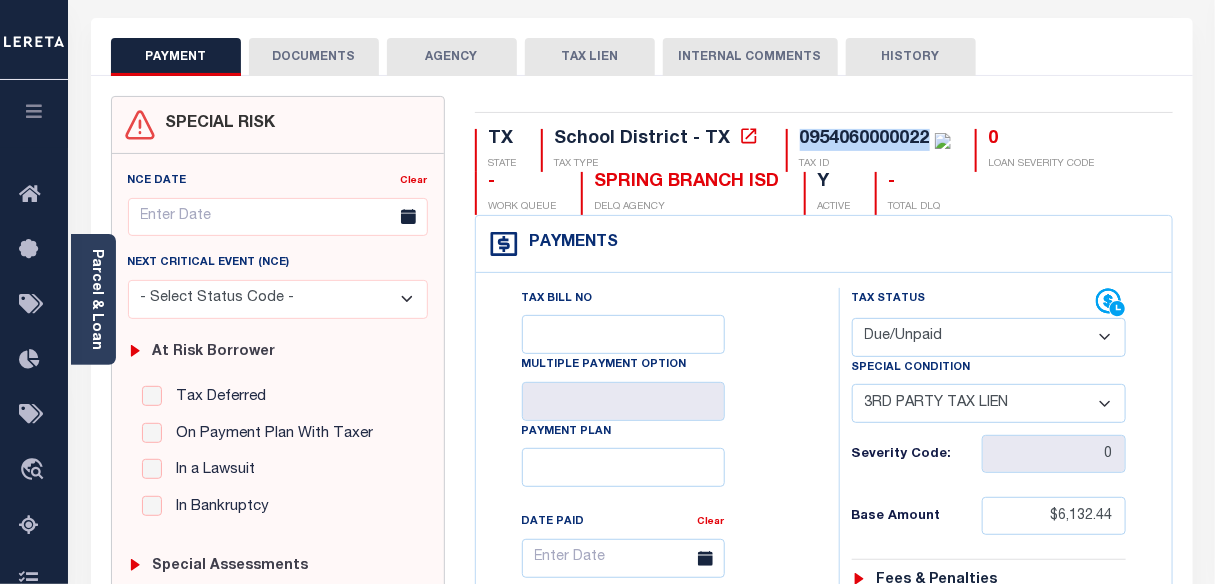 scroll, scrollTop: 90, scrollLeft: 0, axis: vertical 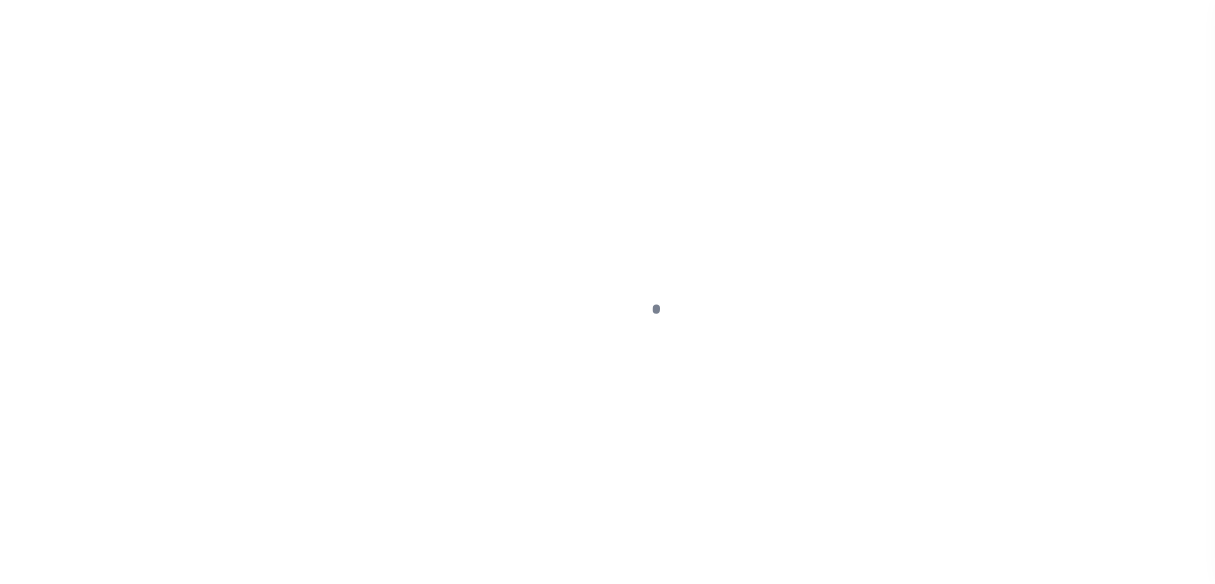 select on "DUE" 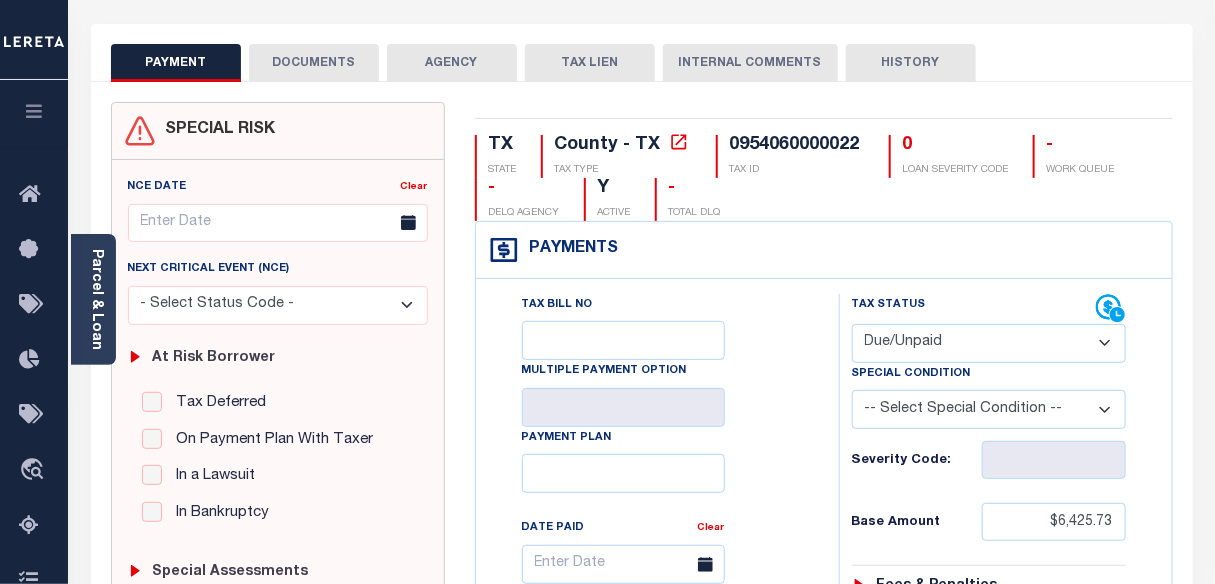 scroll, scrollTop: 0, scrollLeft: 0, axis: both 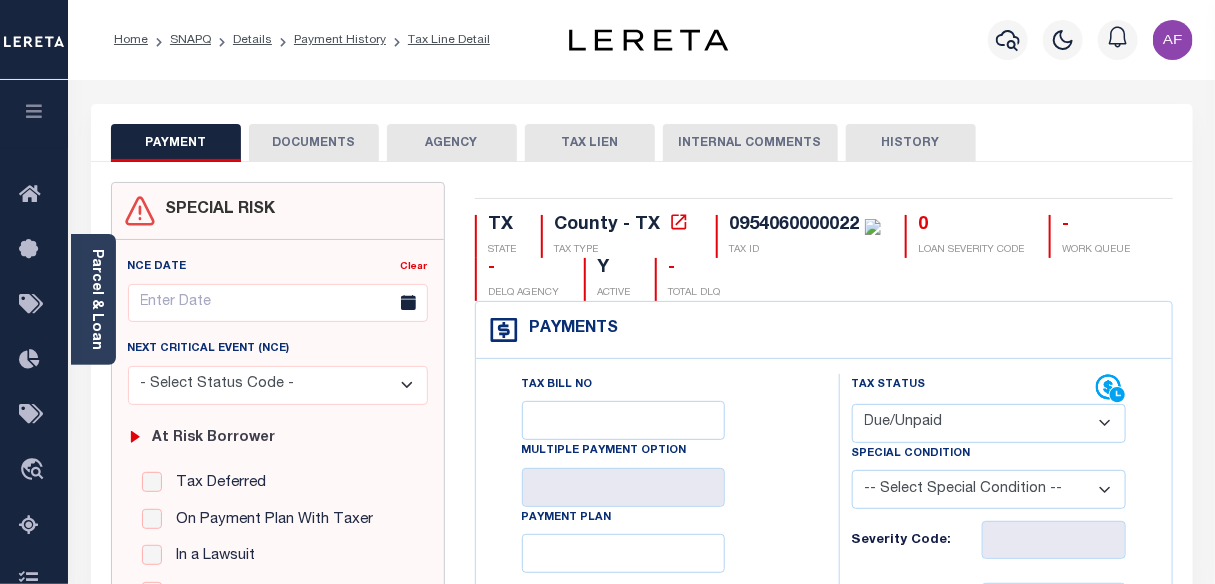 click on "DOCUMENTS" at bounding box center (314, 143) 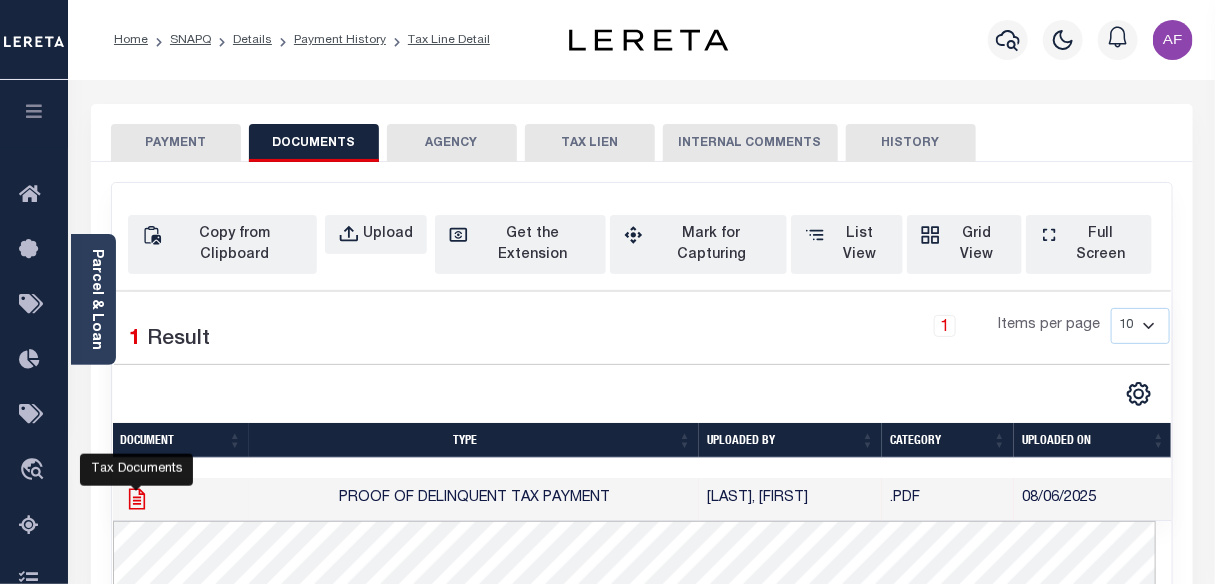 click 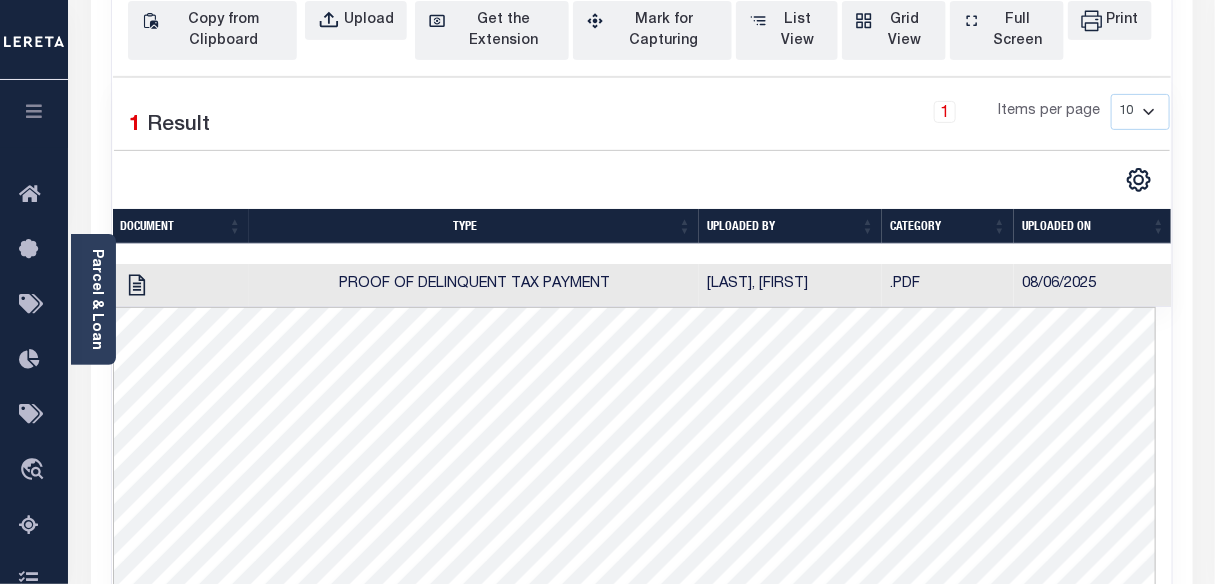 scroll, scrollTop: 0, scrollLeft: 0, axis: both 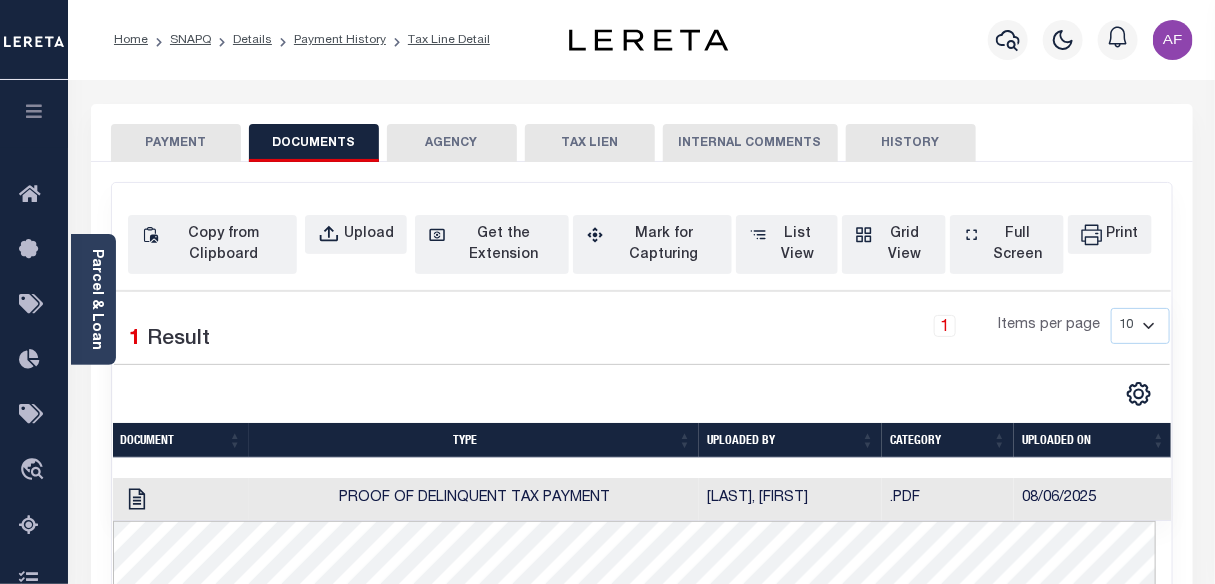 click on "PAYMENT" at bounding box center [176, 143] 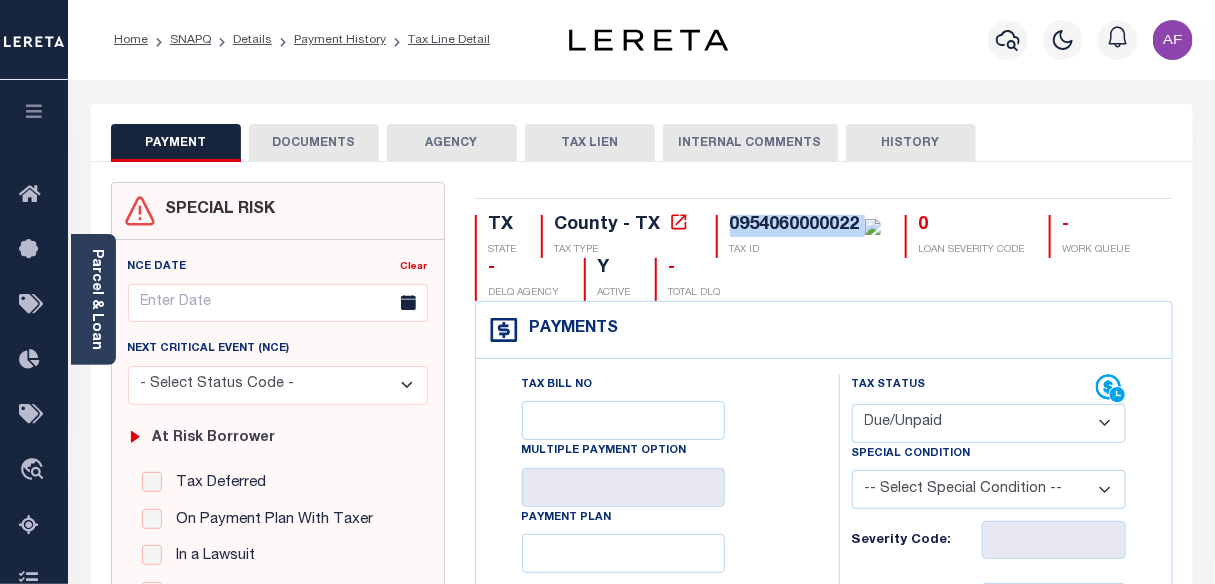 drag, startPoint x: 727, startPoint y: 225, endPoint x: 859, endPoint y: 229, distance: 132.0606 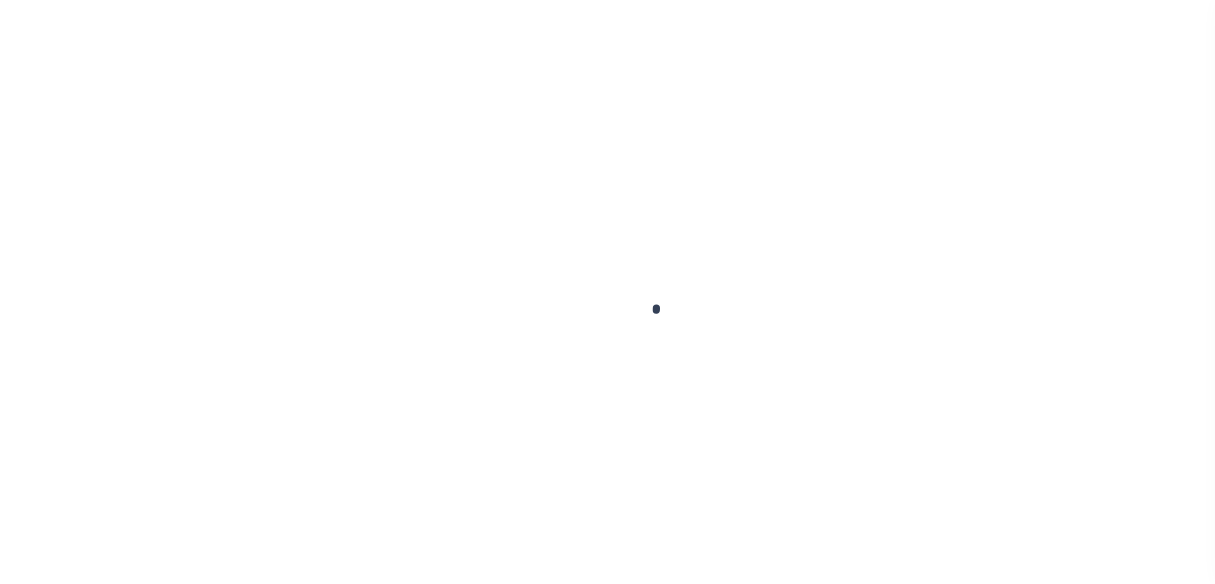 scroll, scrollTop: 0, scrollLeft: 0, axis: both 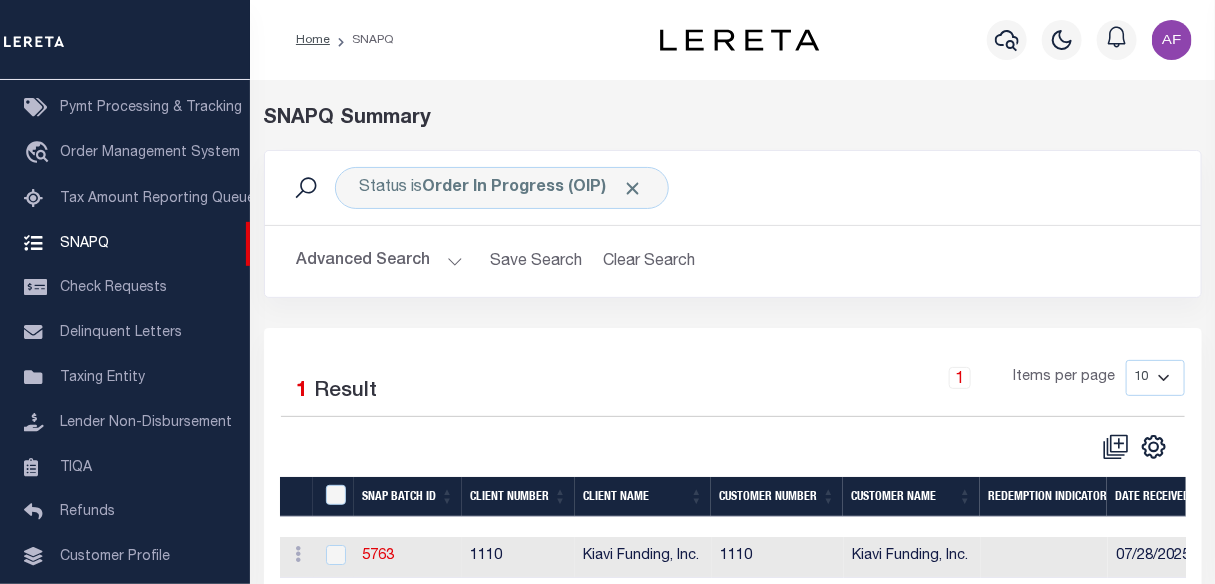 click on "Advanced Search" at bounding box center (380, 261) 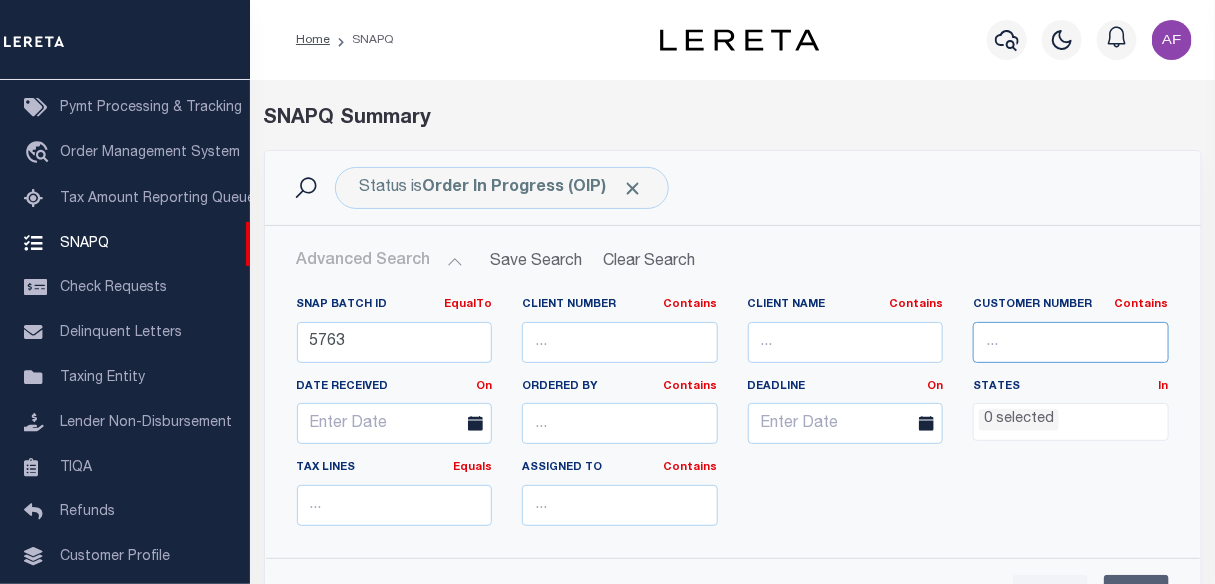 click at bounding box center [1071, 342] 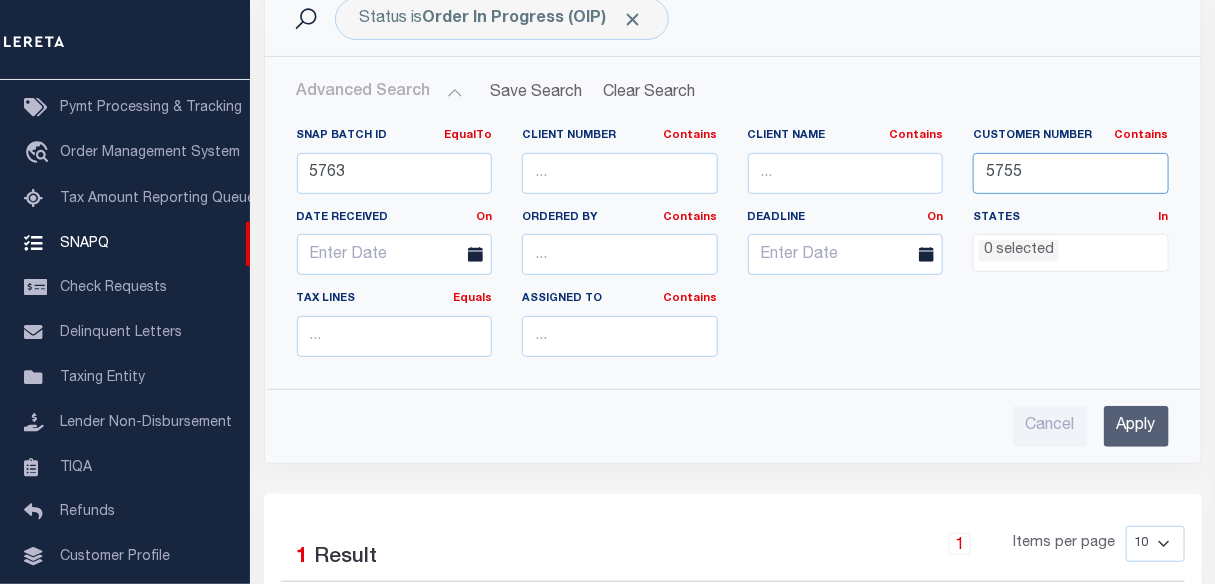 scroll, scrollTop: 272, scrollLeft: 0, axis: vertical 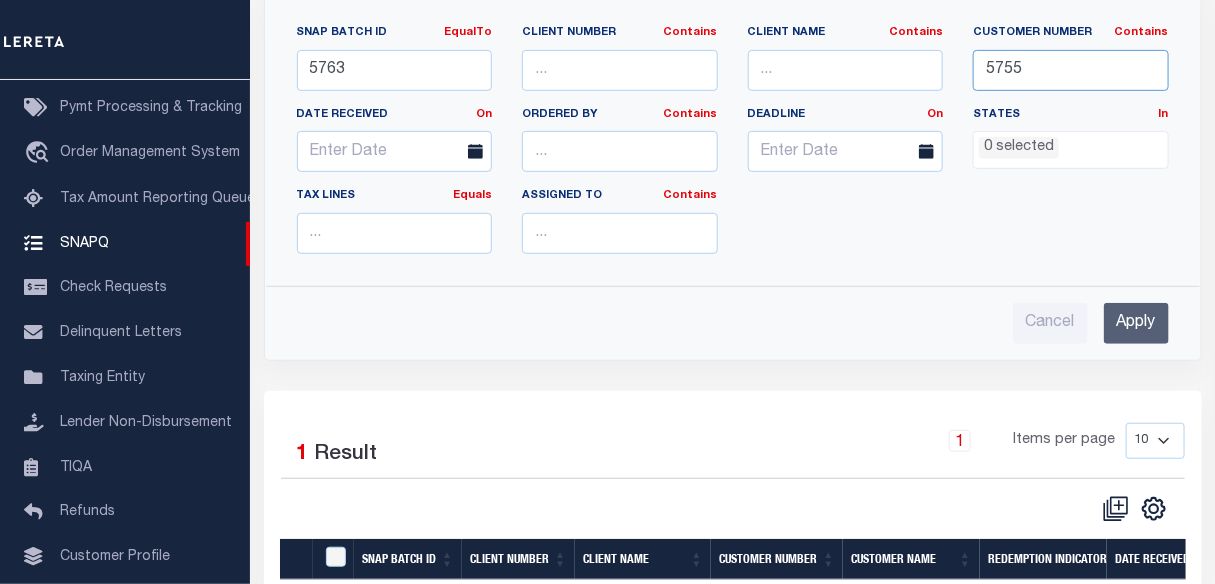 type on "5755" 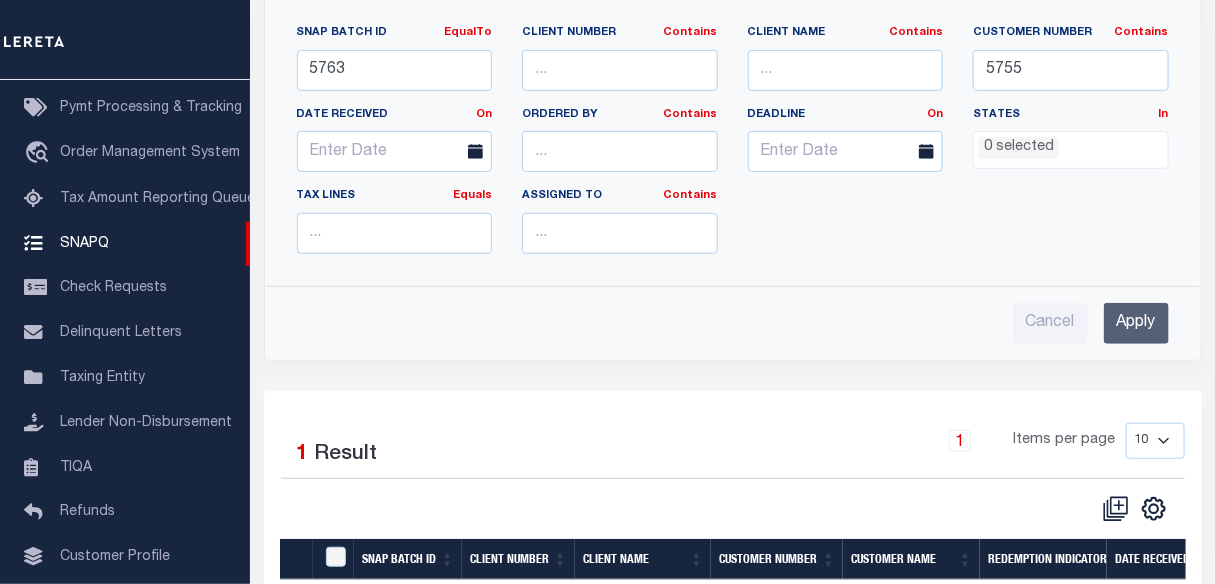 click on "Apply" at bounding box center (1136, 323) 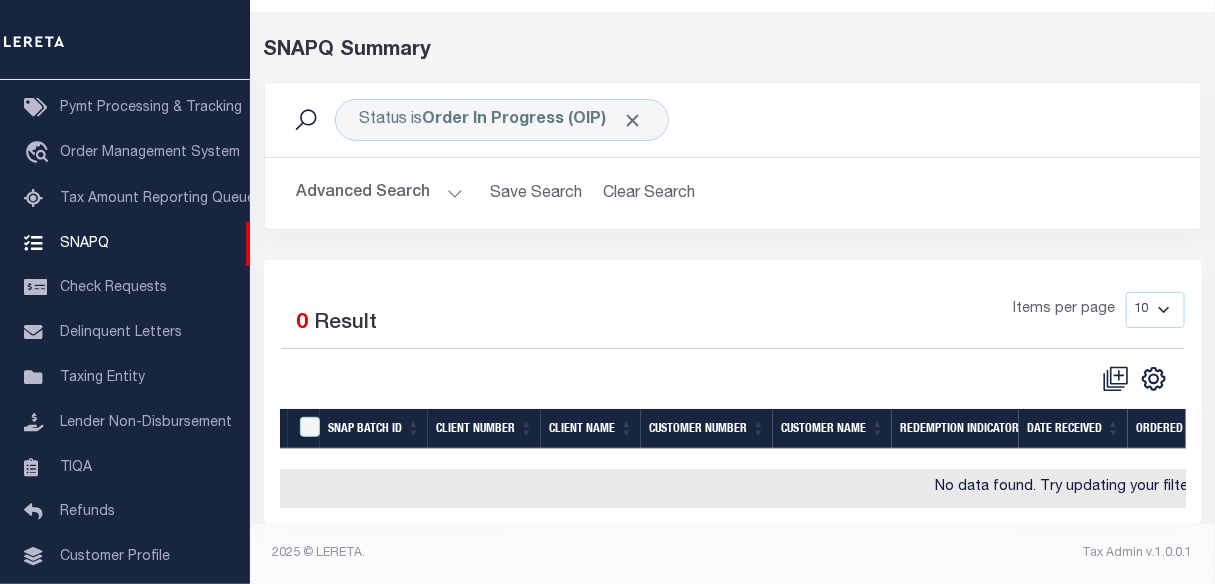 scroll, scrollTop: 83, scrollLeft: 0, axis: vertical 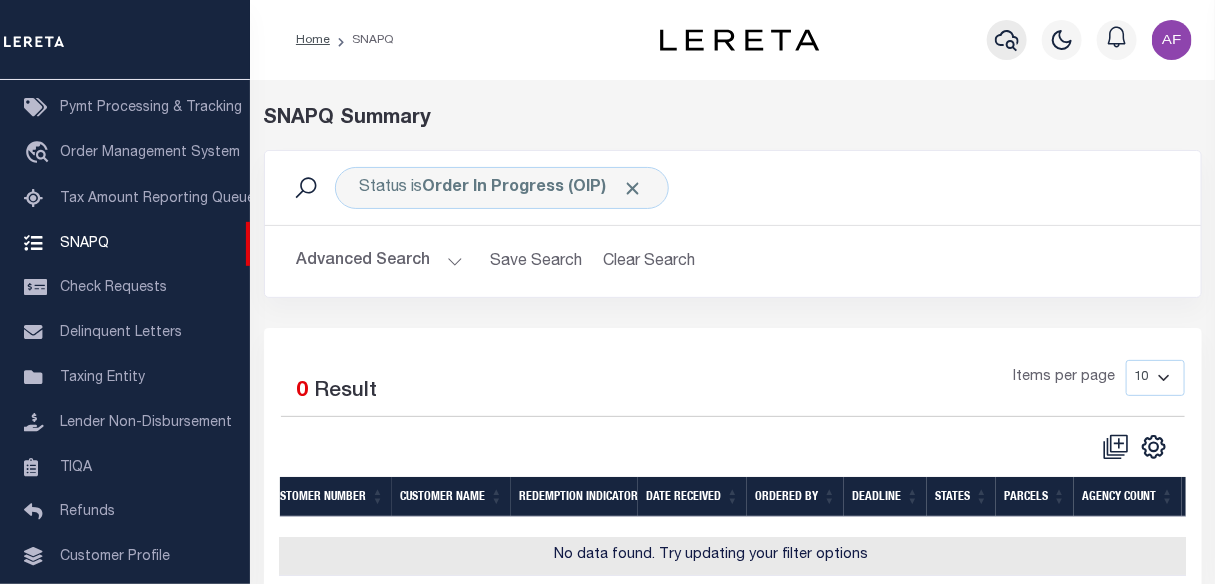click 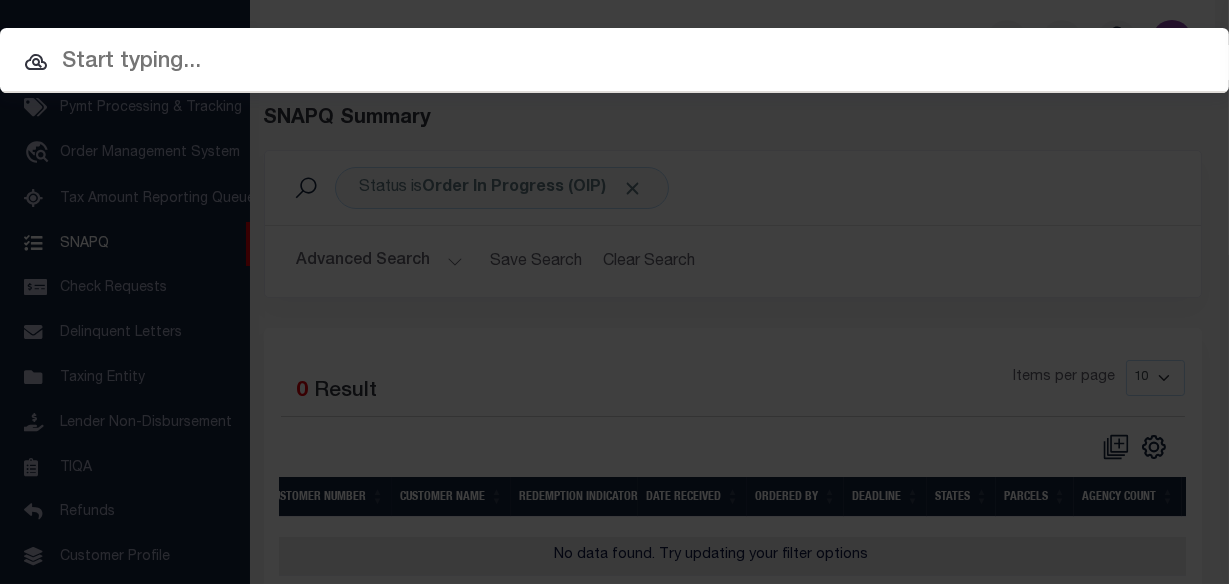 click at bounding box center (614, 62) 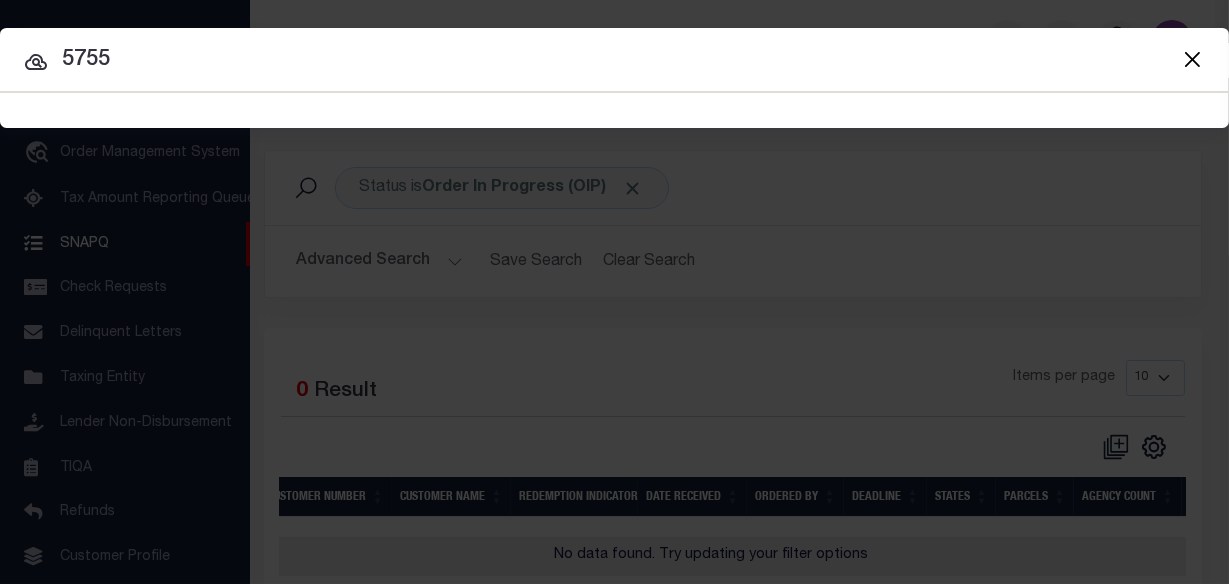 type on "5755" 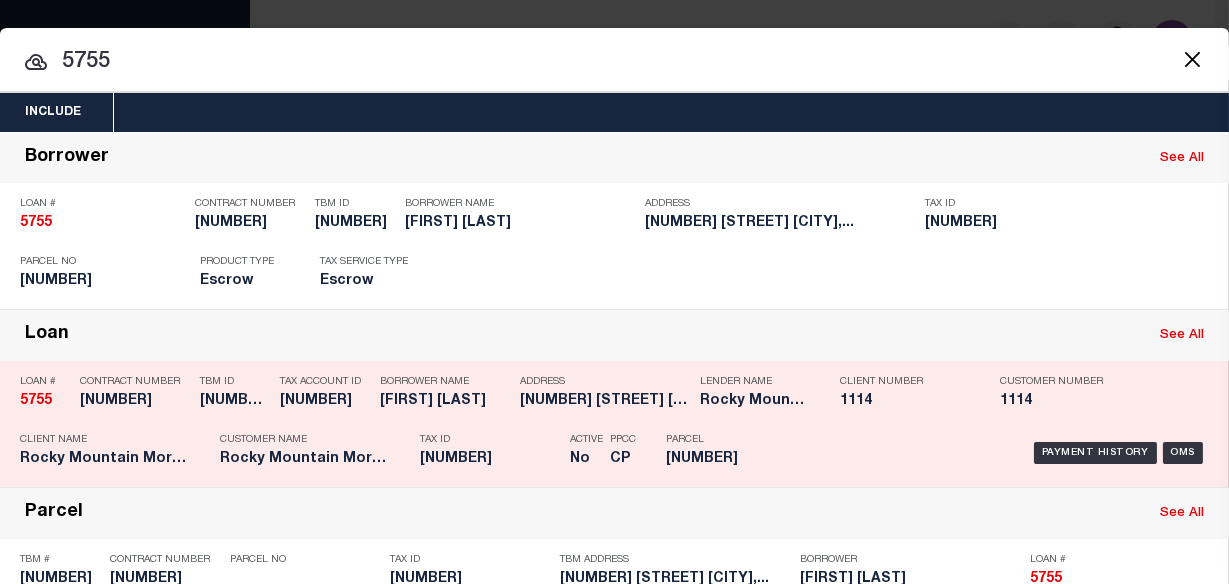 click on "Lender Name
Rocky Mountain Mortgage Company" at bounding box center [755, 395] 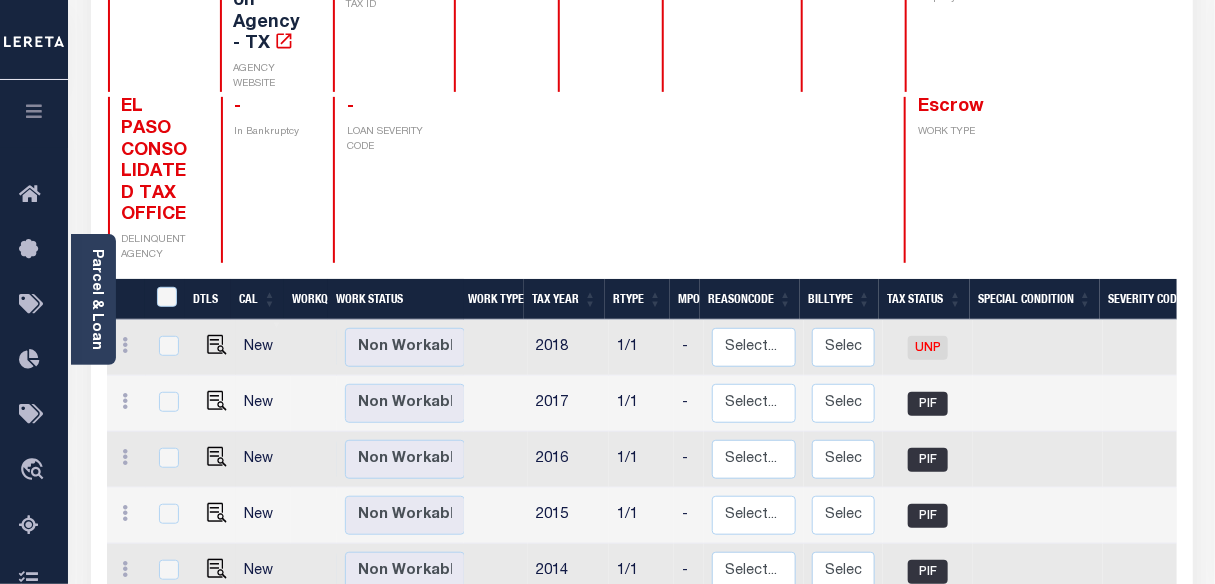 scroll, scrollTop: 272, scrollLeft: 0, axis: vertical 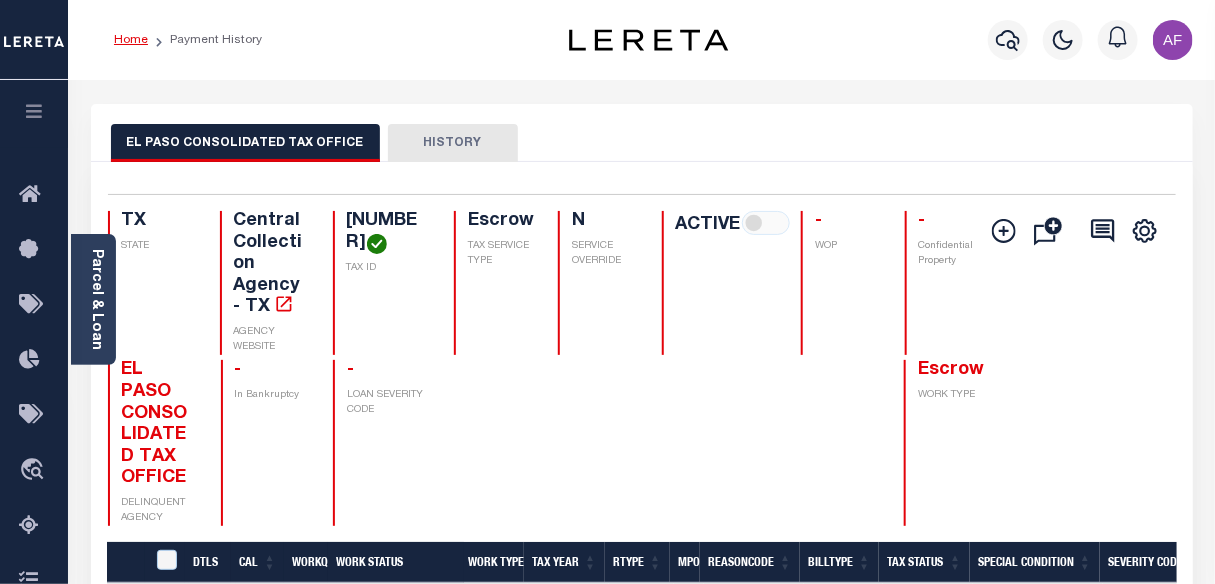 click on "Home" at bounding box center [131, 40] 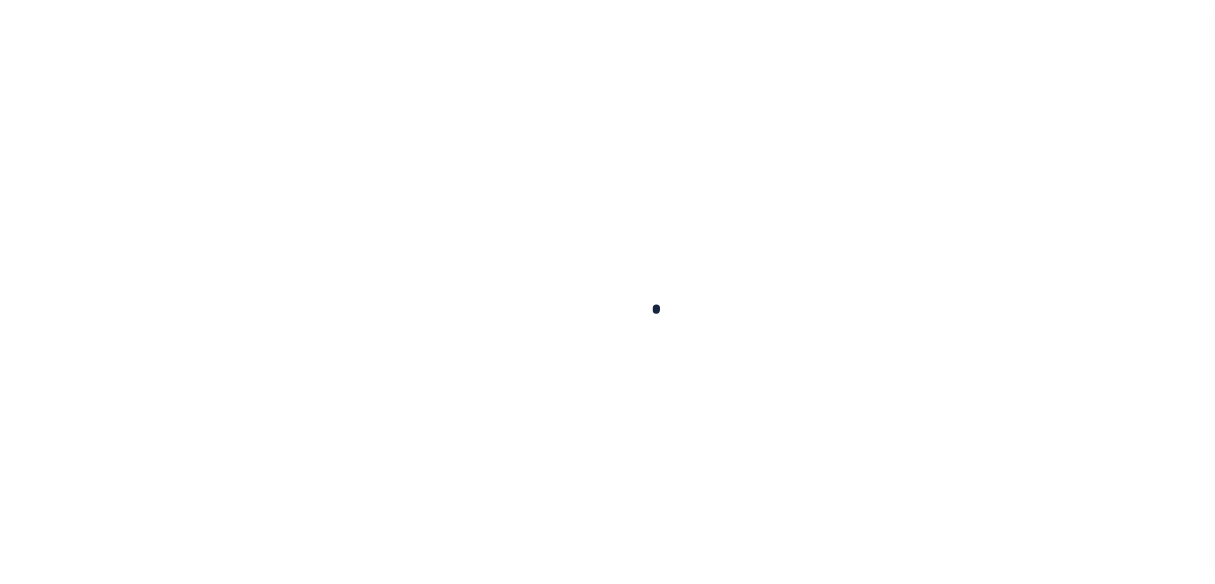 scroll, scrollTop: 0, scrollLeft: 0, axis: both 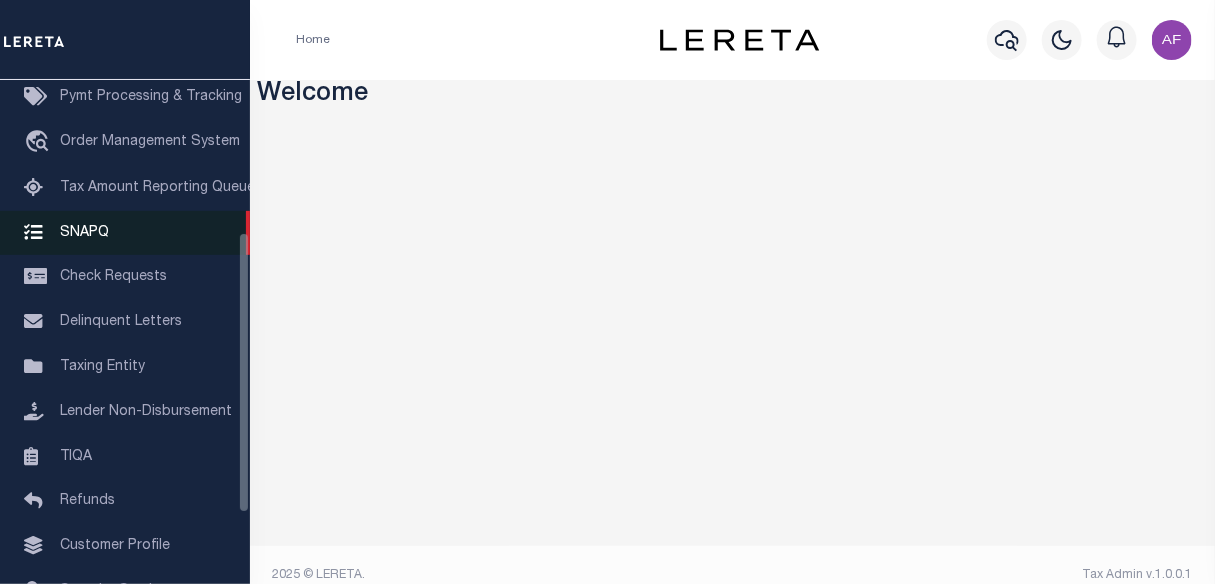 click on "SNAPQ" at bounding box center [125, 233] 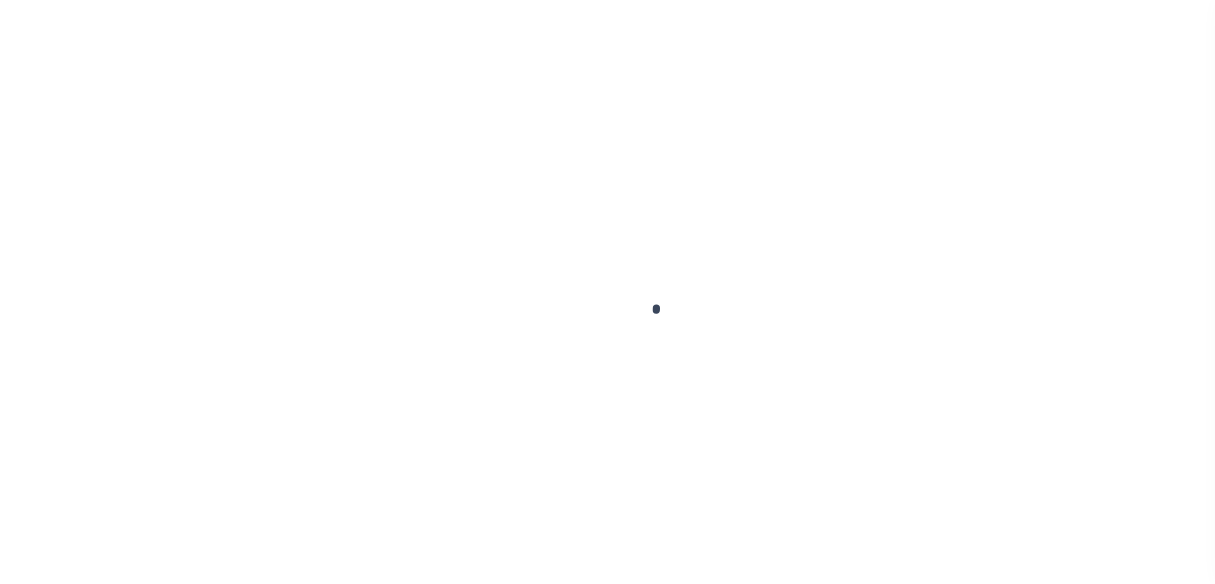 scroll, scrollTop: 0, scrollLeft: 0, axis: both 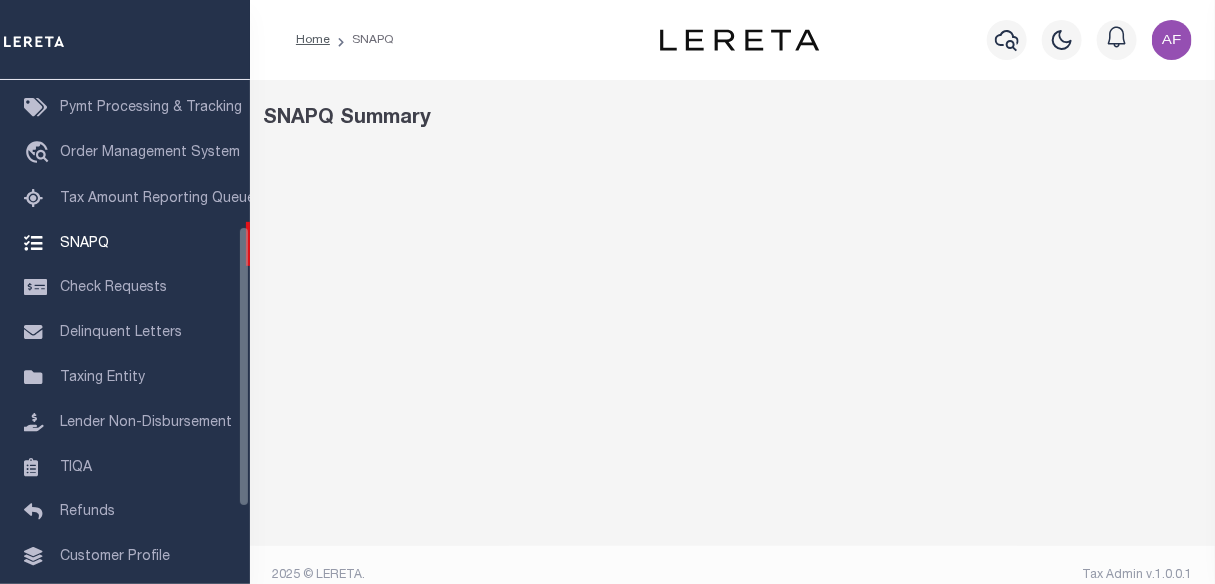 select 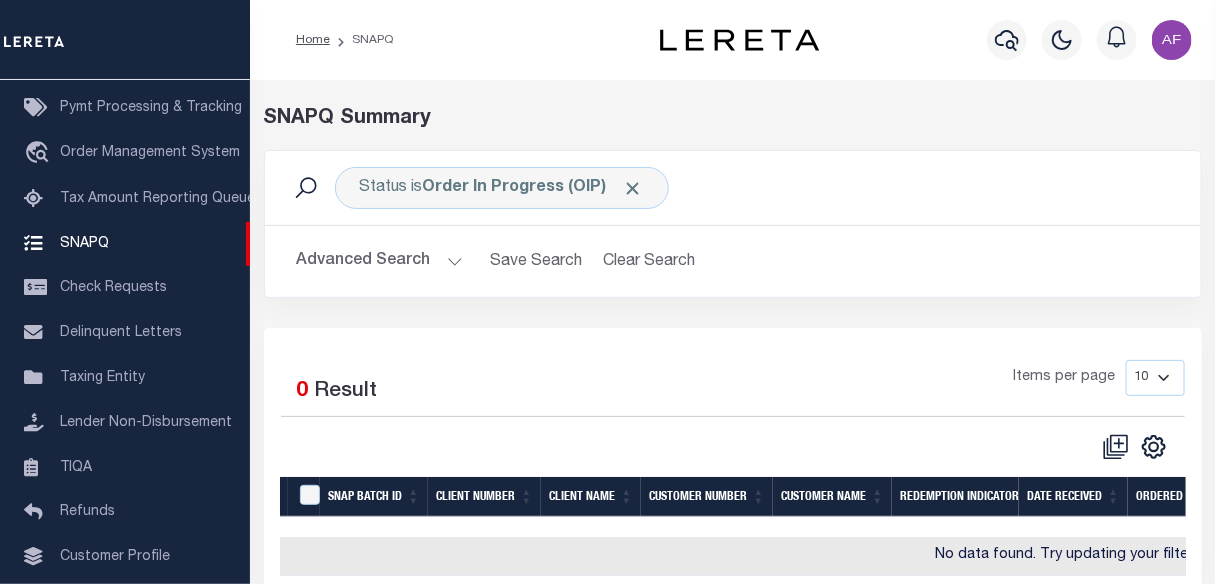 click on "Advanced Search" at bounding box center [380, 261] 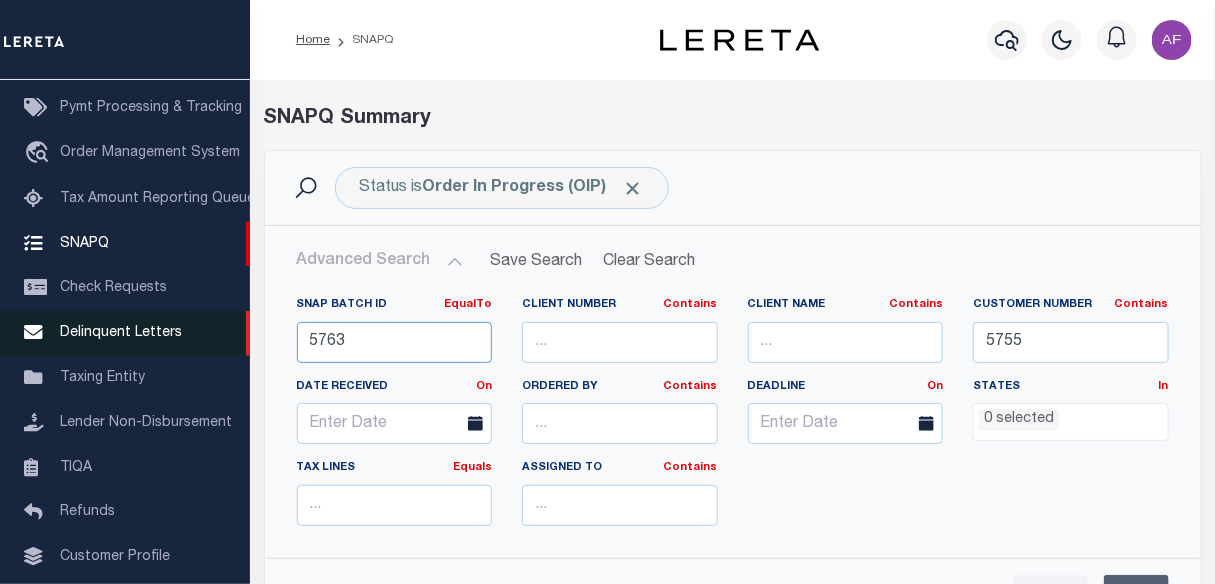 drag, startPoint x: 368, startPoint y: 335, endPoint x: 181, endPoint y: 323, distance: 187.38463 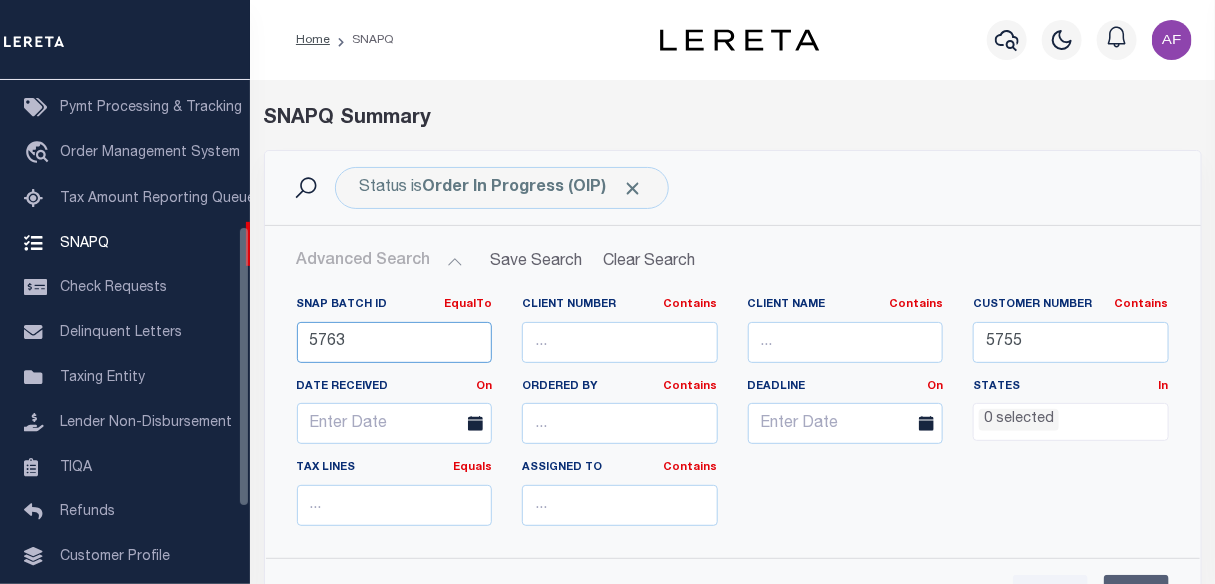 paste on "57" 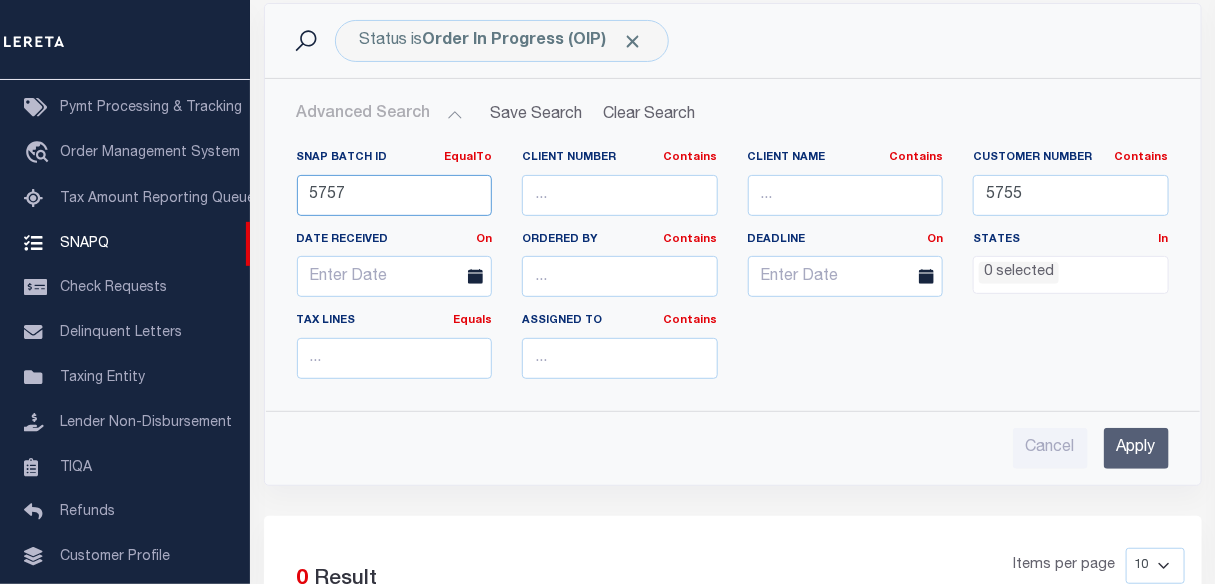 scroll, scrollTop: 181, scrollLeft: 0, axis: vertical 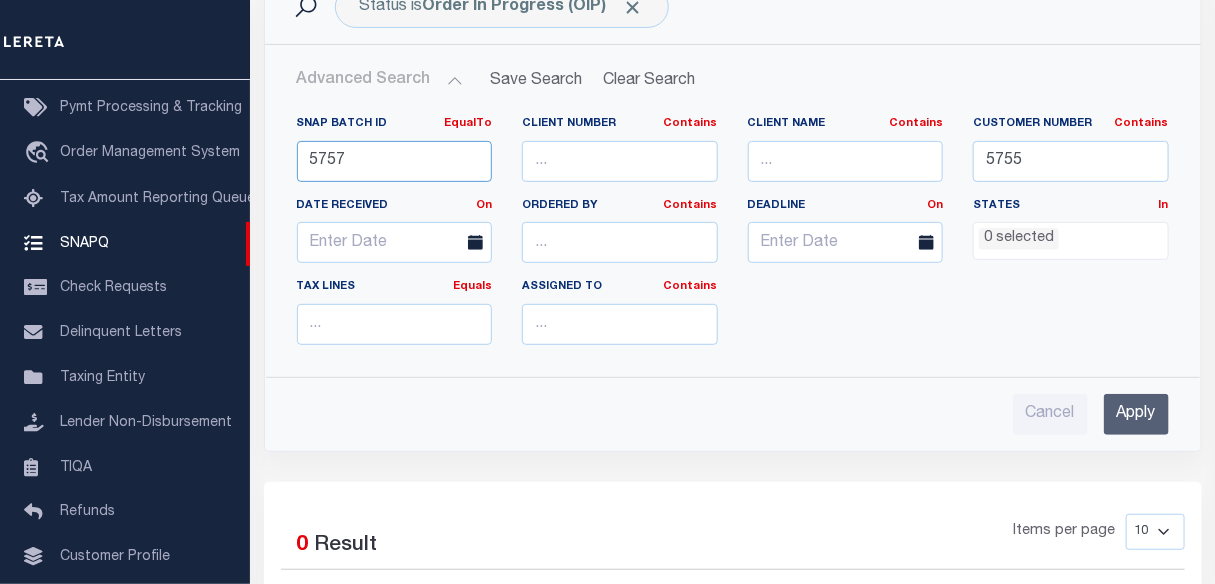 type on "5757" 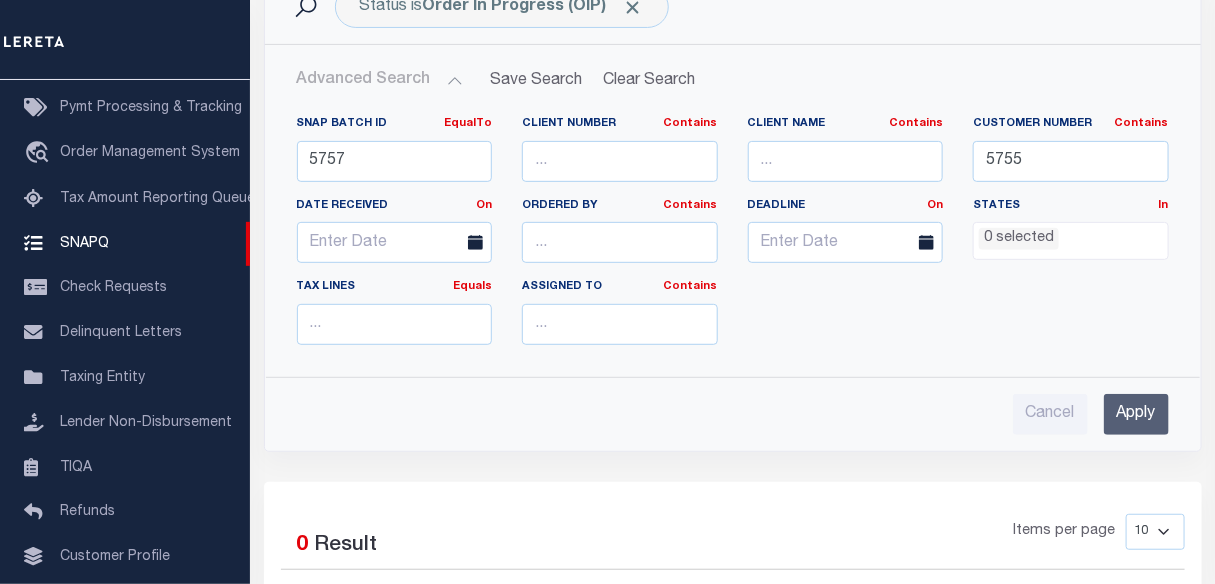 click on "Apply" at bounding box center (1136, 414) 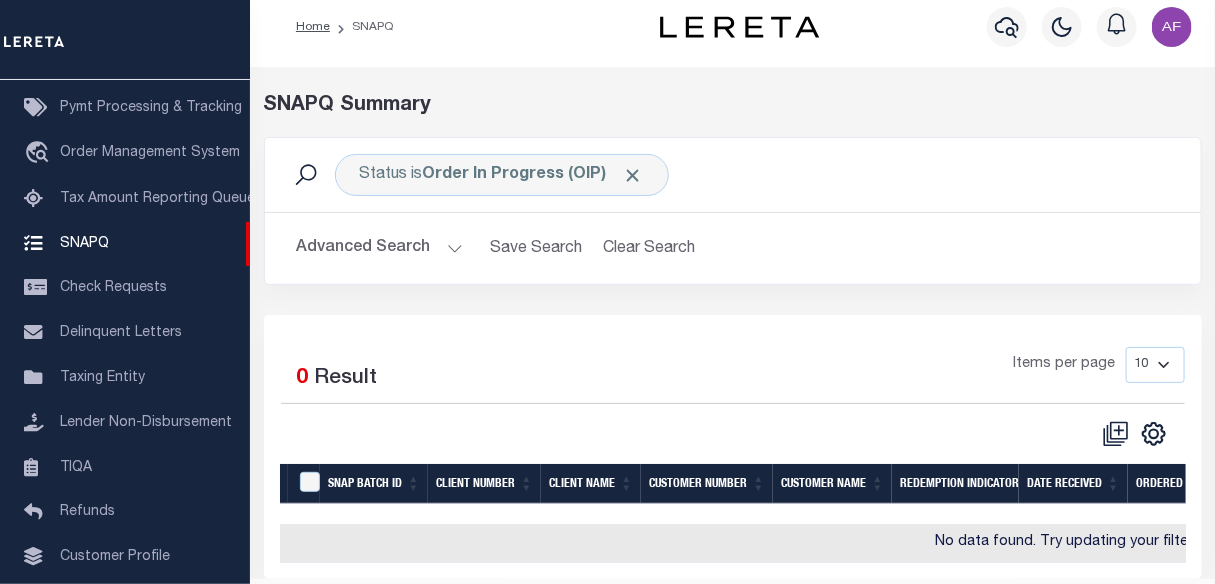 scroll, scrollTop: 0, scrollLeft: 0, axis: both 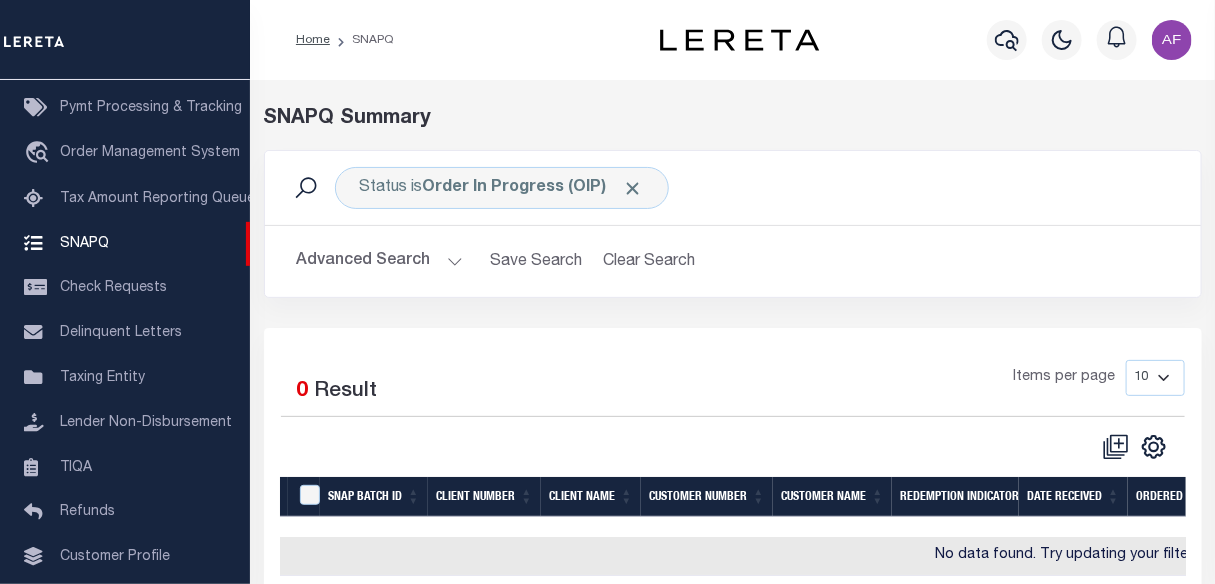 click on "SNAPQ" at bounding box center [361, 40] 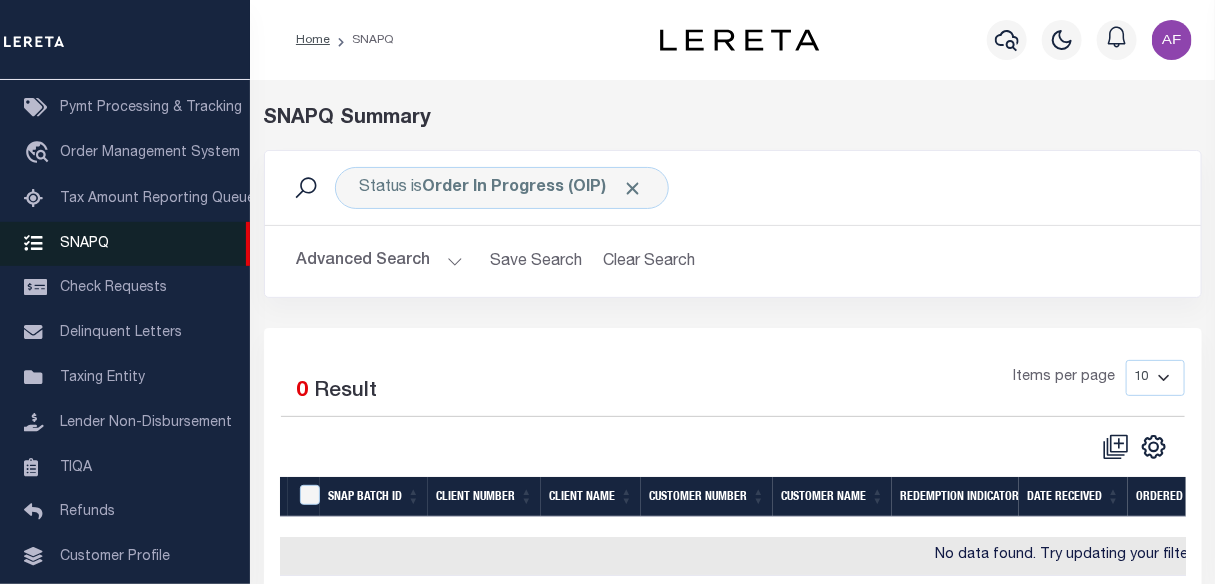 click on "SNAPQ" at bounding box center (84, 243) 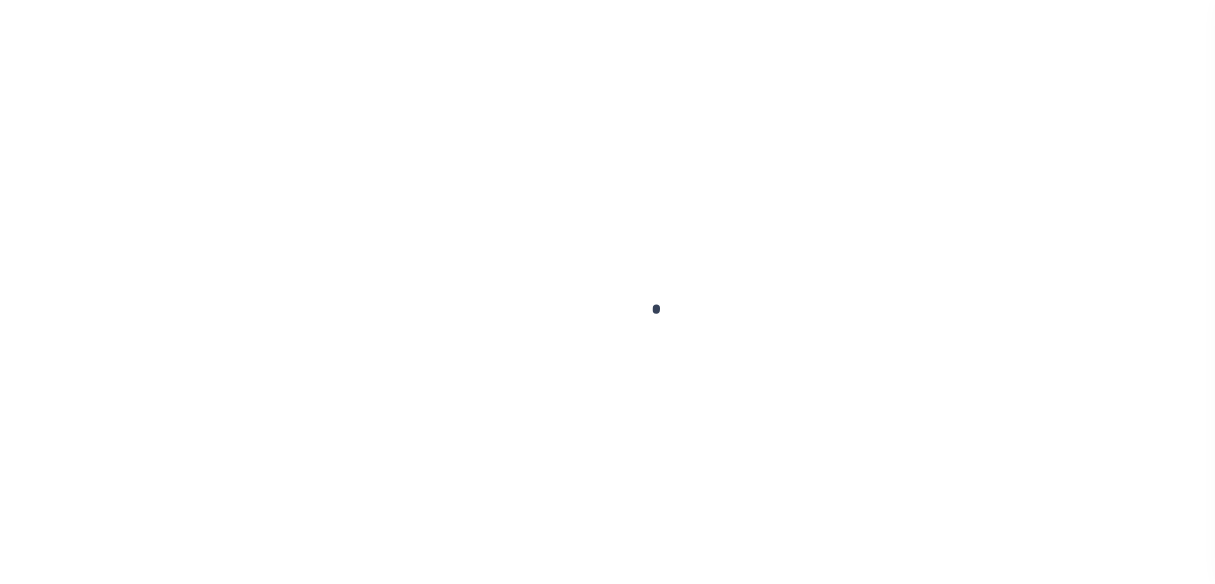 scroll, scrollTop: 0, scrollLeft: 0, axis: both 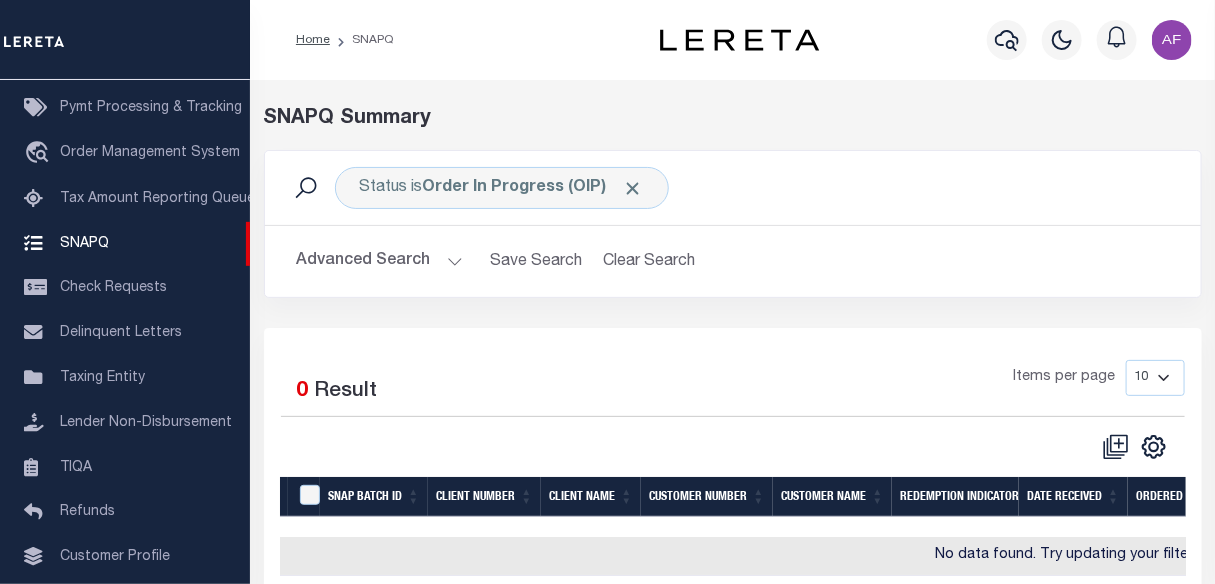 click on "Advanced Search" at bounding box center (380, 261) 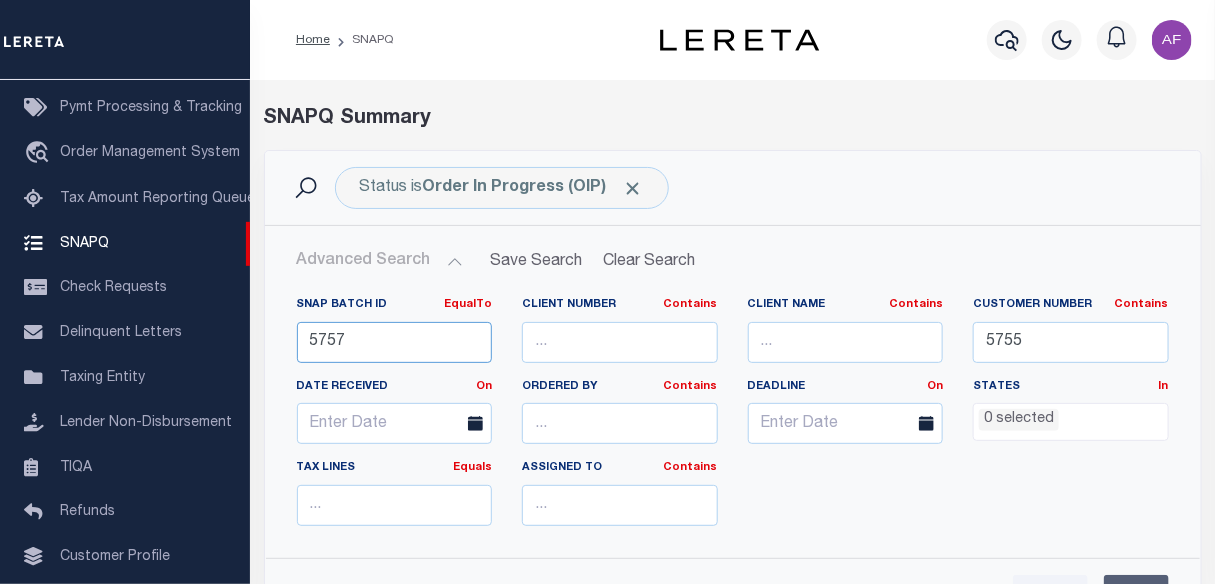 drag, startPoint x: 397, startPoint y: 340, endPoint x: 275, endPoint y: 317, distance: 124.1491 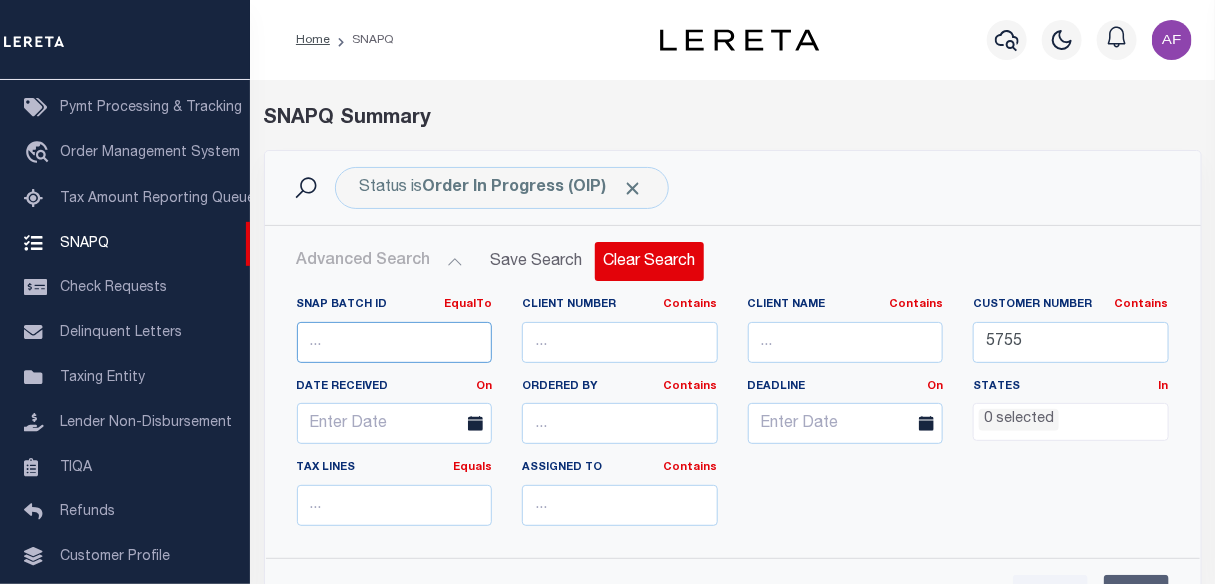 type 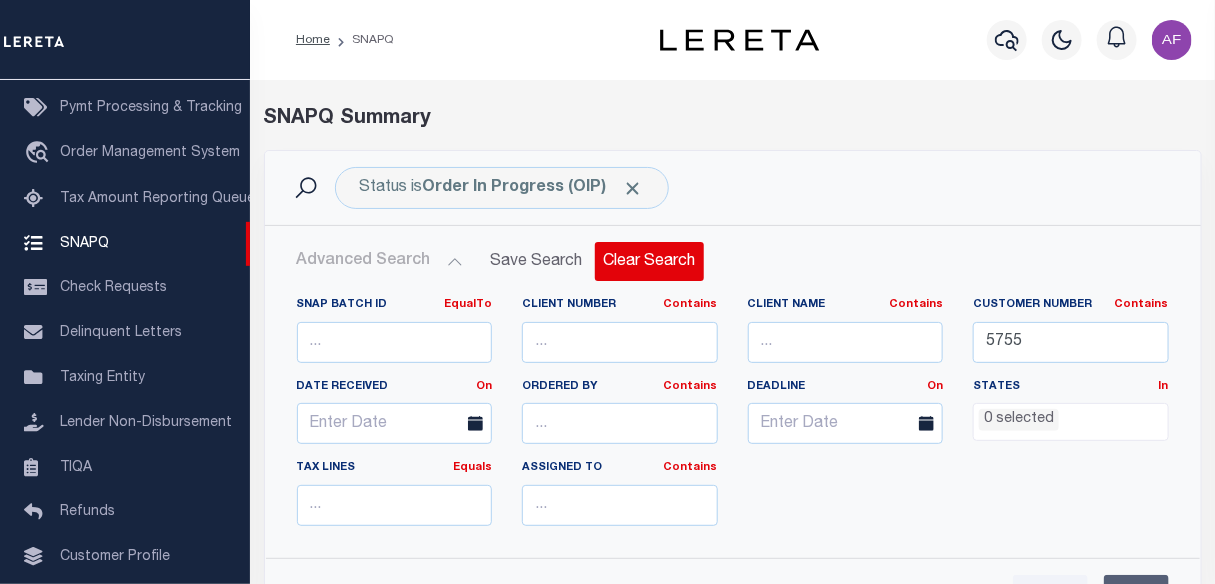 click on "Clear Search" at bounding box center [649, 261] 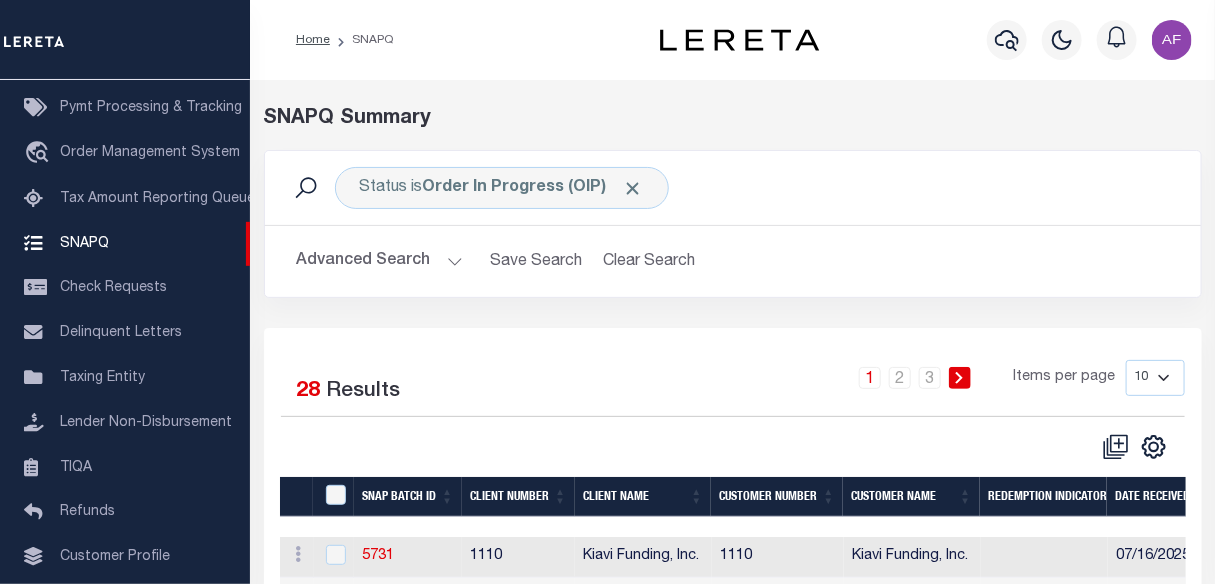 click on "SNAPQ Summary" at bounding box center (733, 119) 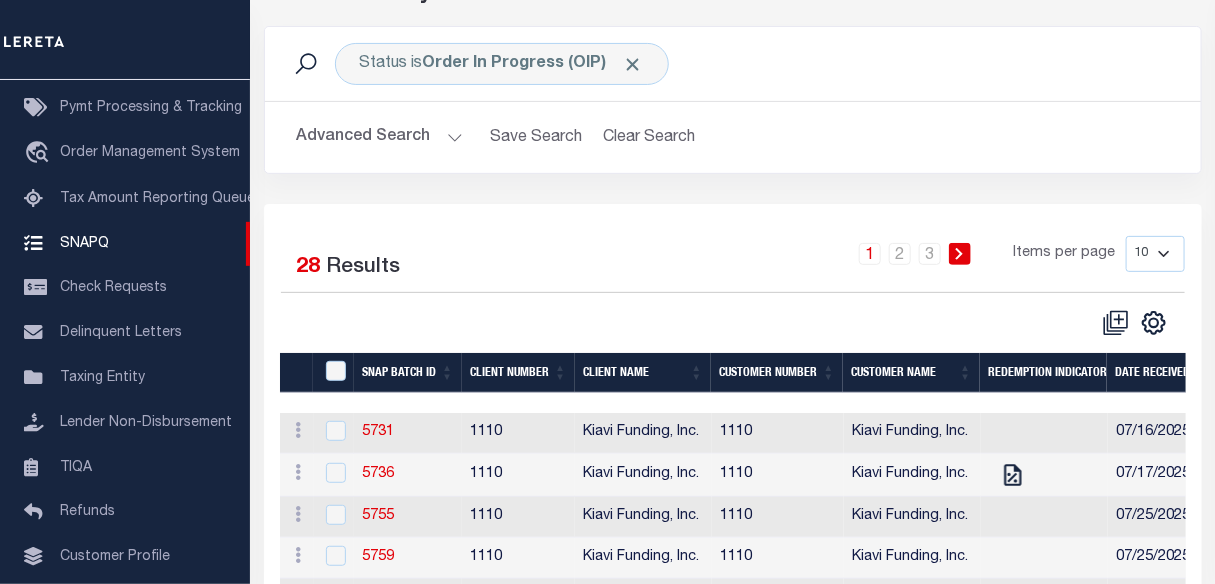 scroll, scrollTop: 0, scrollLeft: 0, axis: both 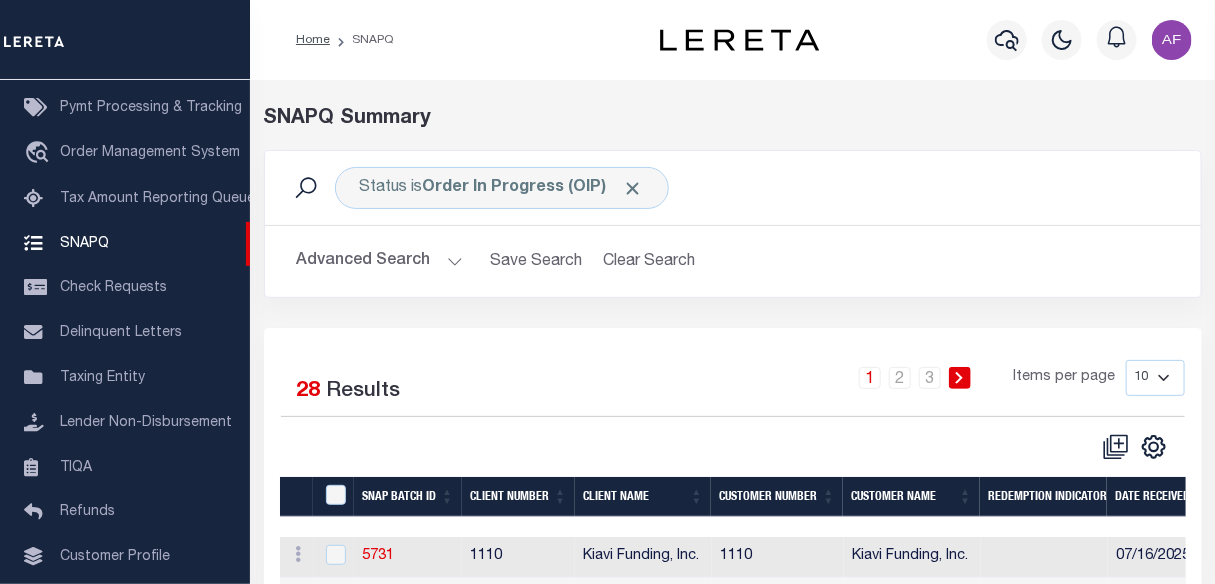 click on "10 25 50 100" at bounding box center (1155, 378) 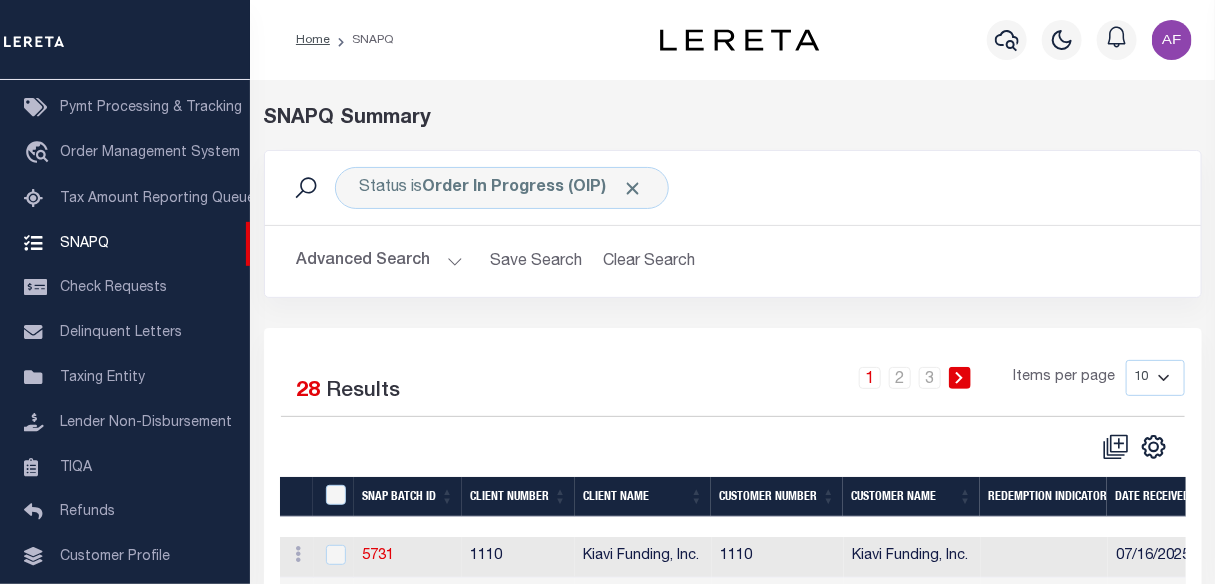 select on "100" 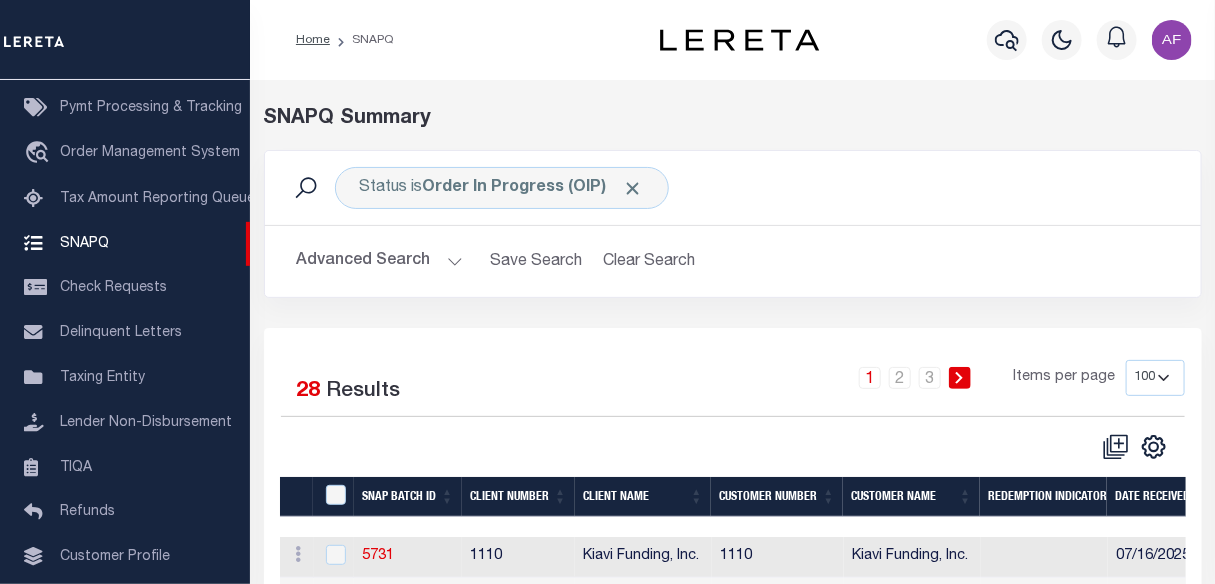click on "10 25 50 100" at bounding box center [1155, 378] 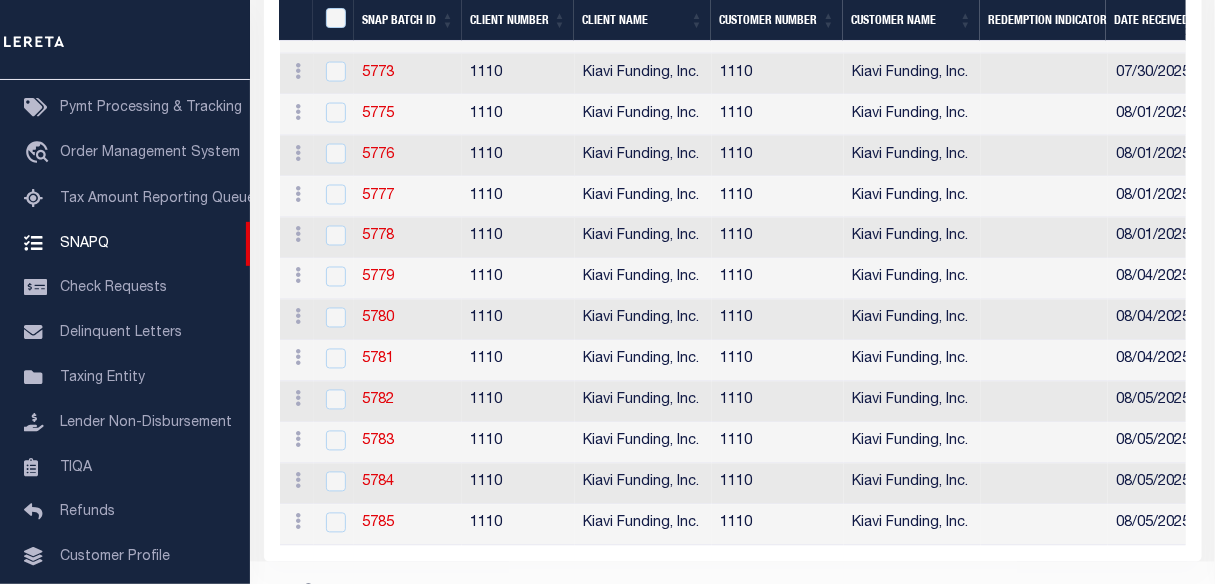 scroll, scrollTop: 1190, scrollLeft: 0, axis: vertical 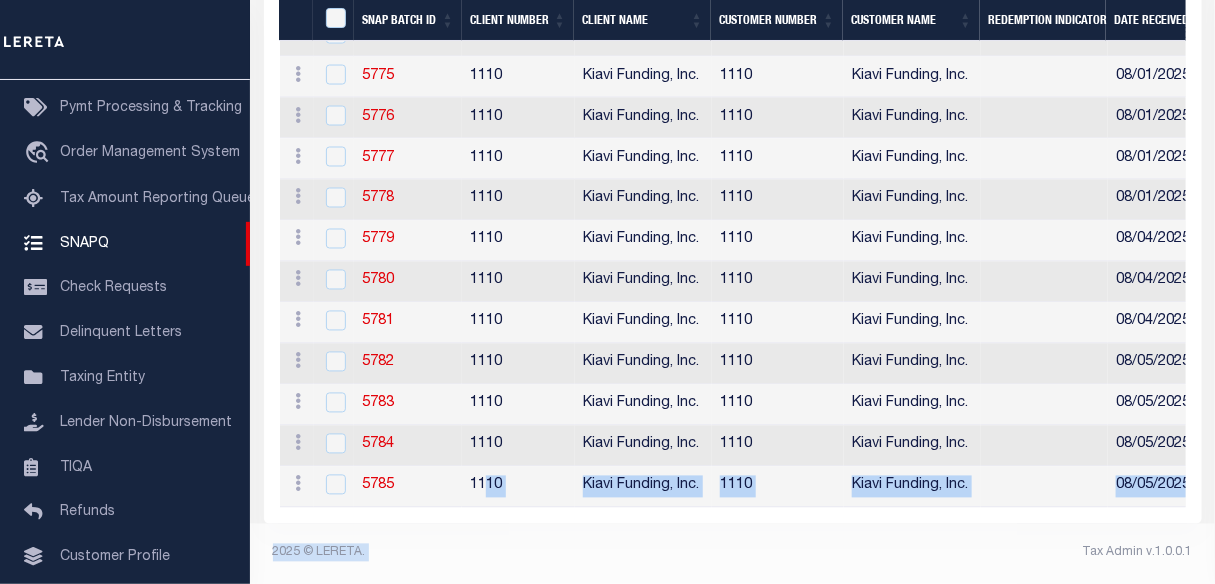 drag, startPoint x: 484, startPoint y: 493, endPoint x: 906, endPoint y: 526, distance: 423.28833 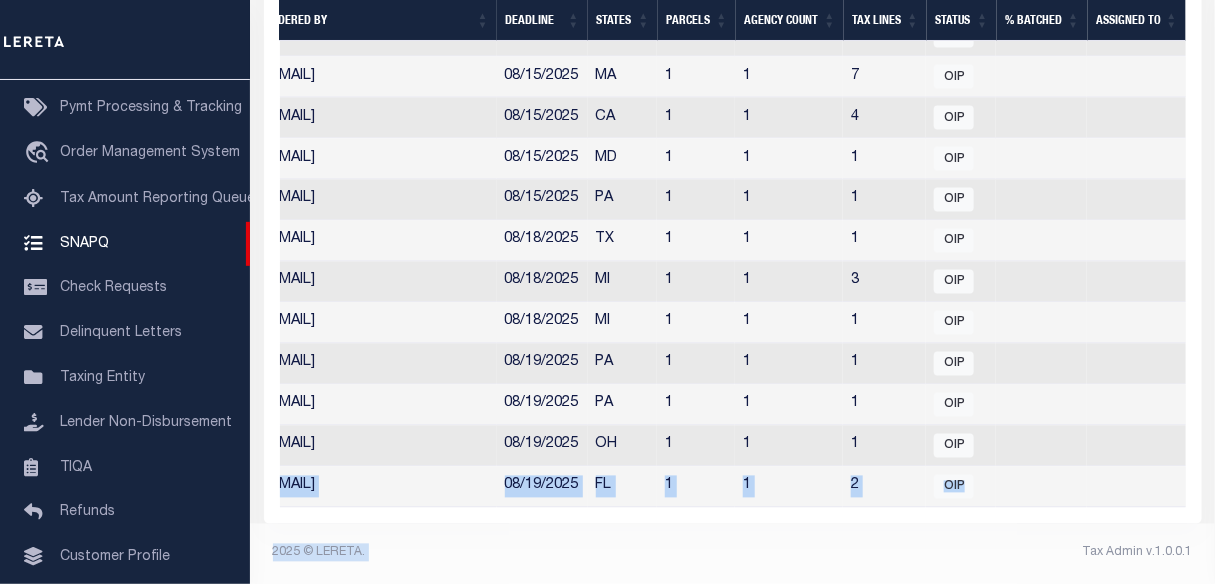 click on "2025 © LERETA.
Tax Admin v.1.0.0.1" at bounding box center [732, 554] 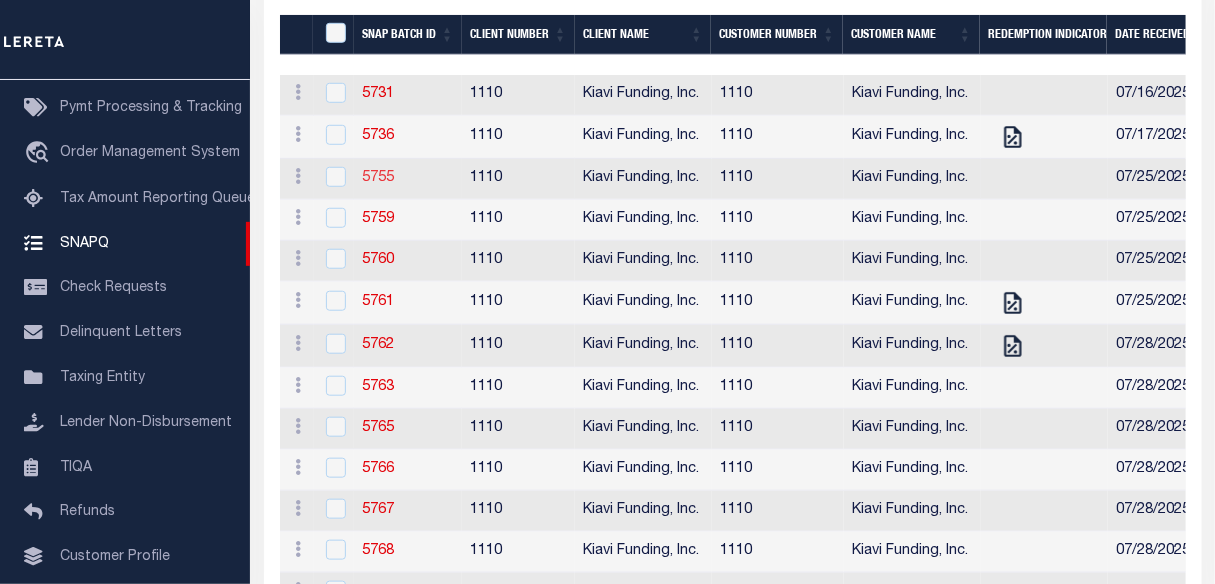 click on "5755" at bounding box center (378, 178) 